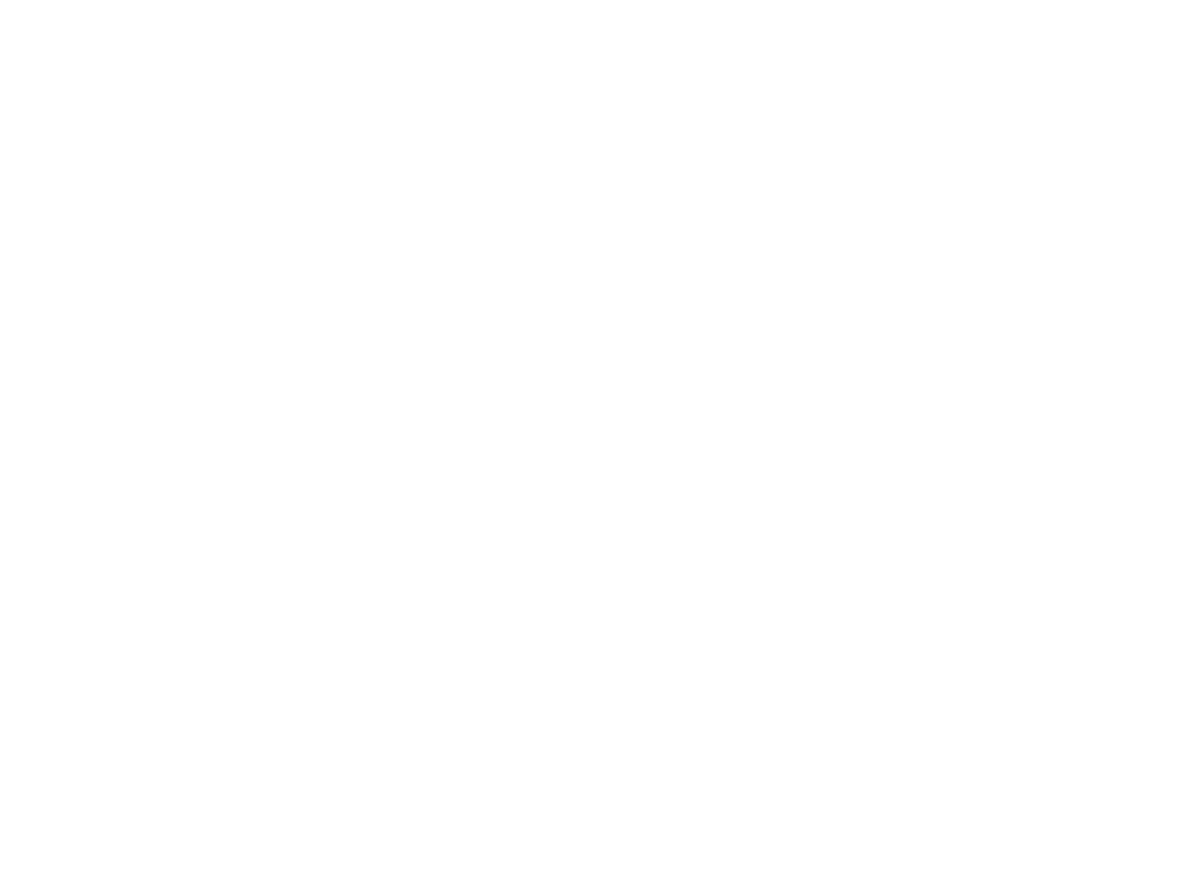 scroll, scrollTop: 0, scrollLeft: 0, axis: both 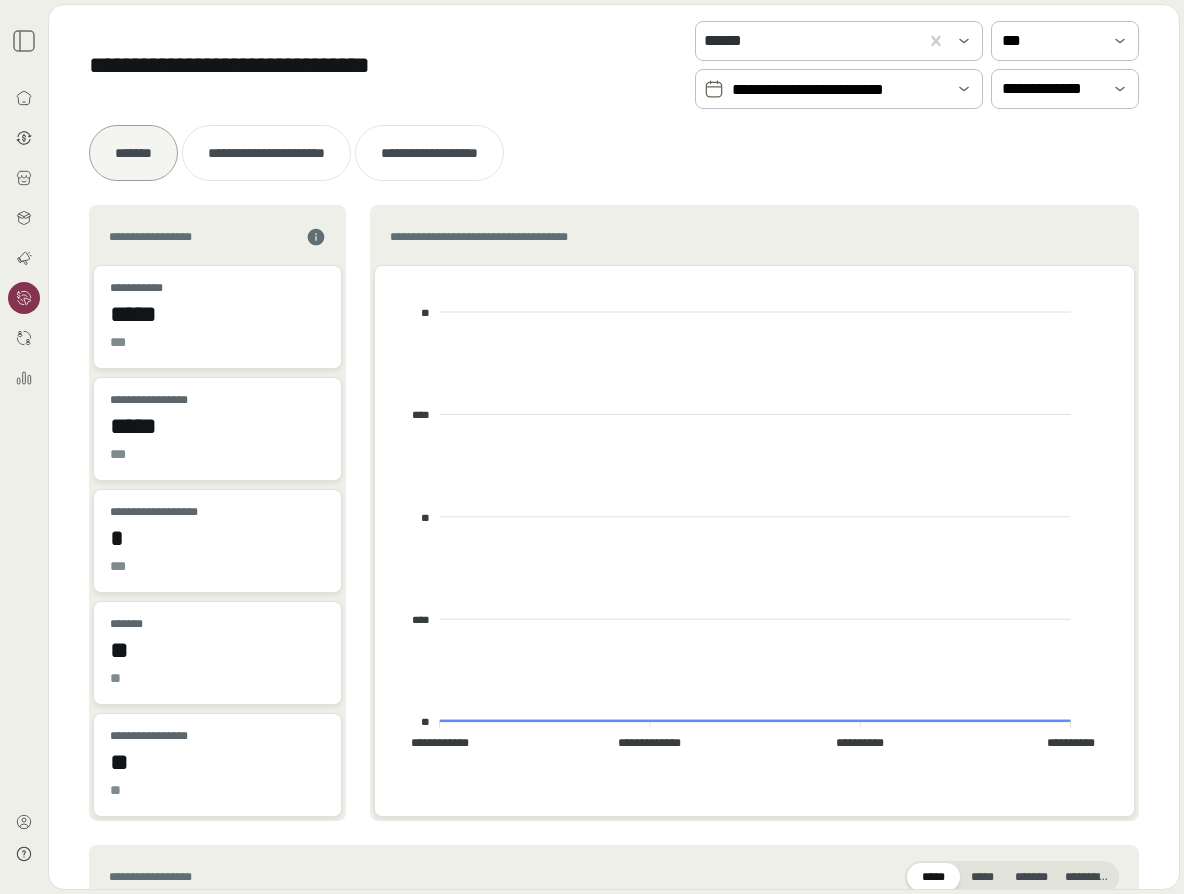 click 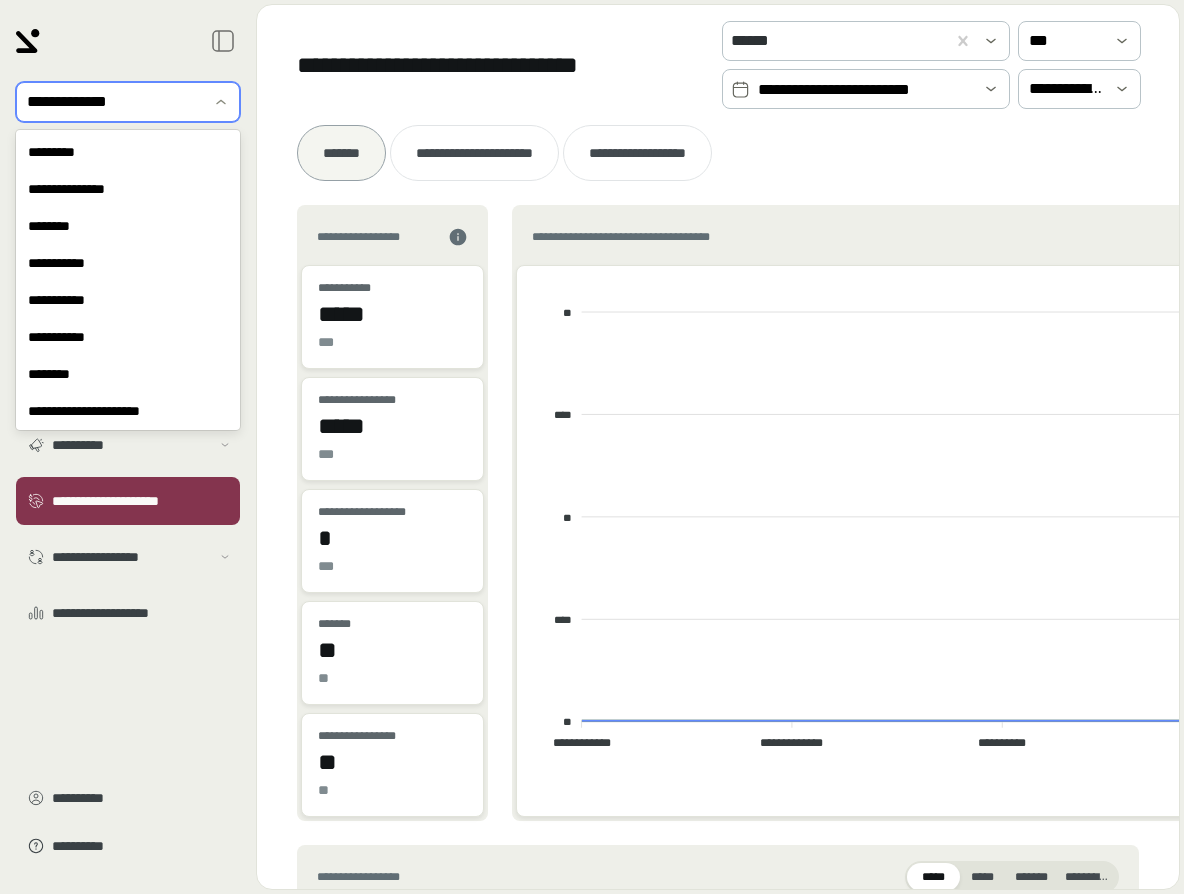 click at bounding box center [114, 102] 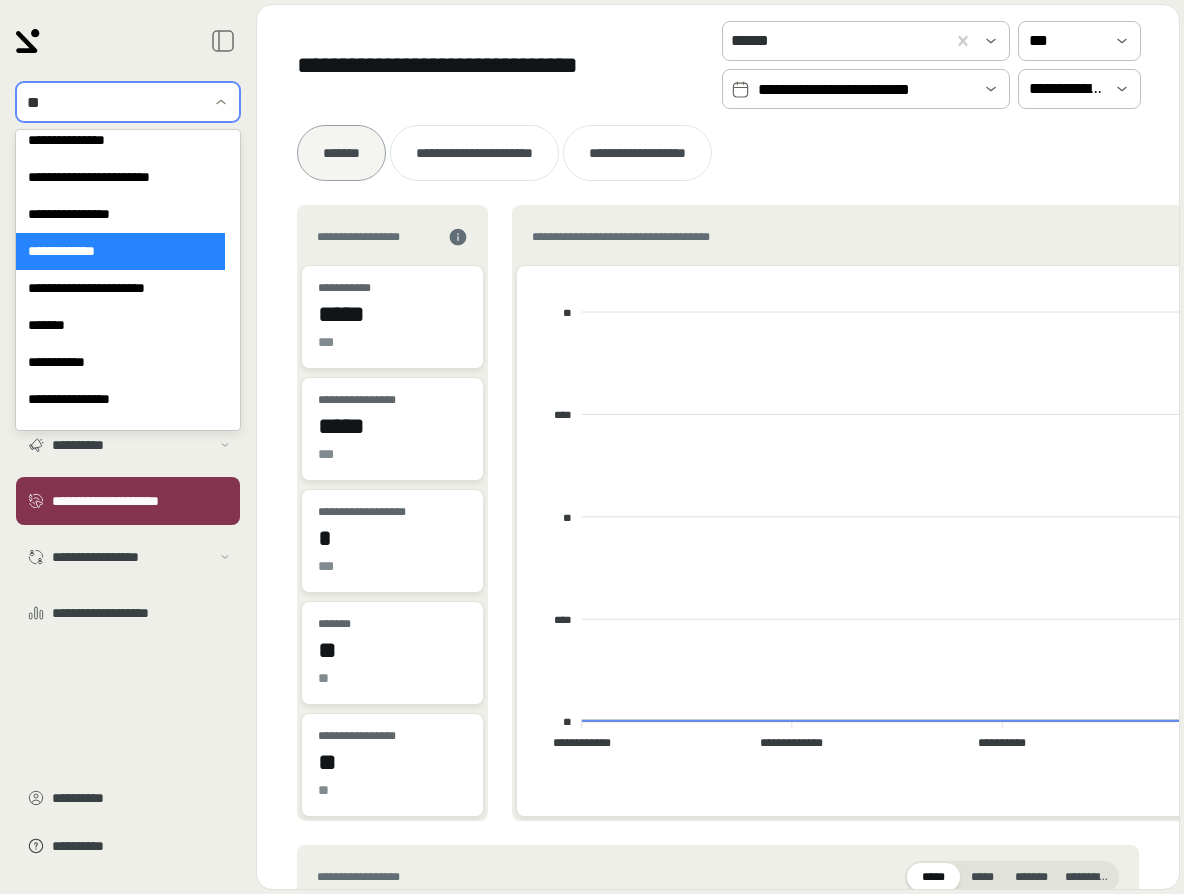 type on "***" 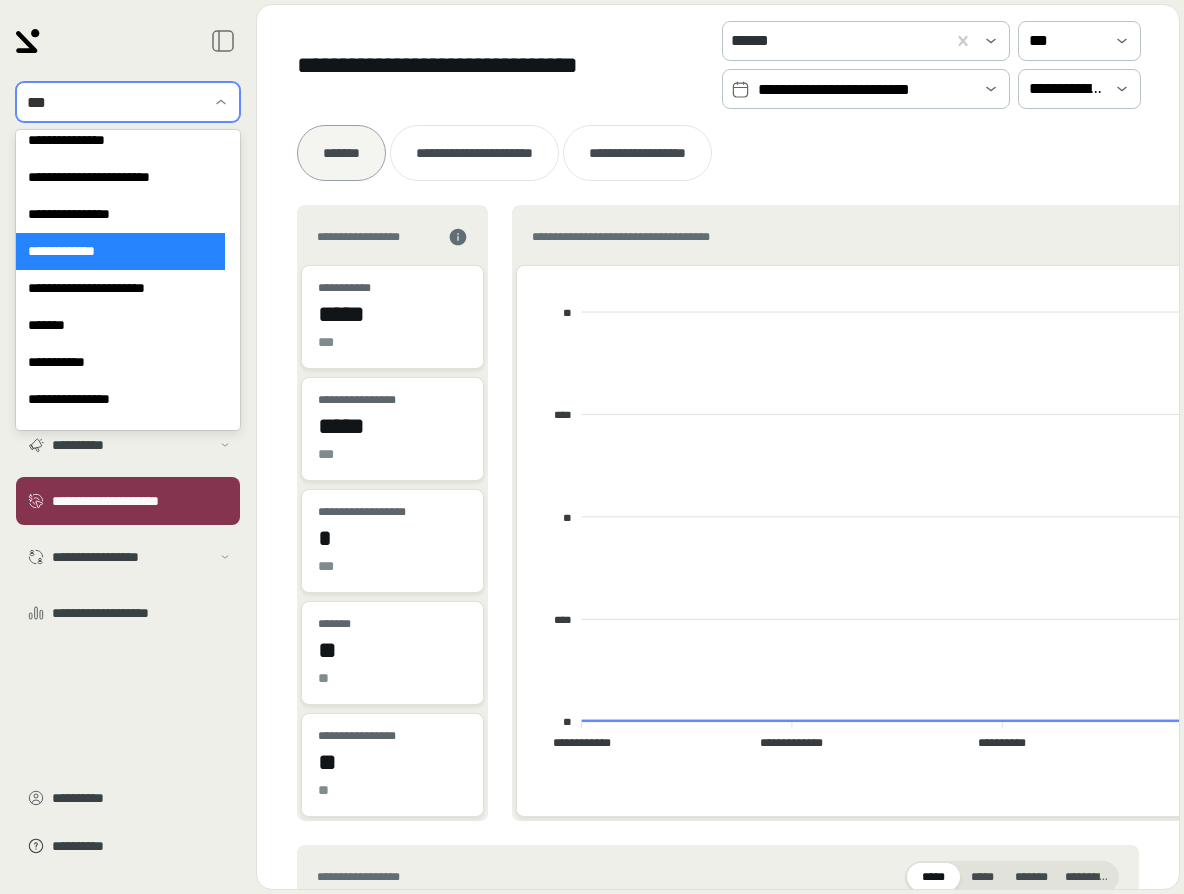 scroll, scrollTop: 41, scrollLeft: 0, axis: vertical 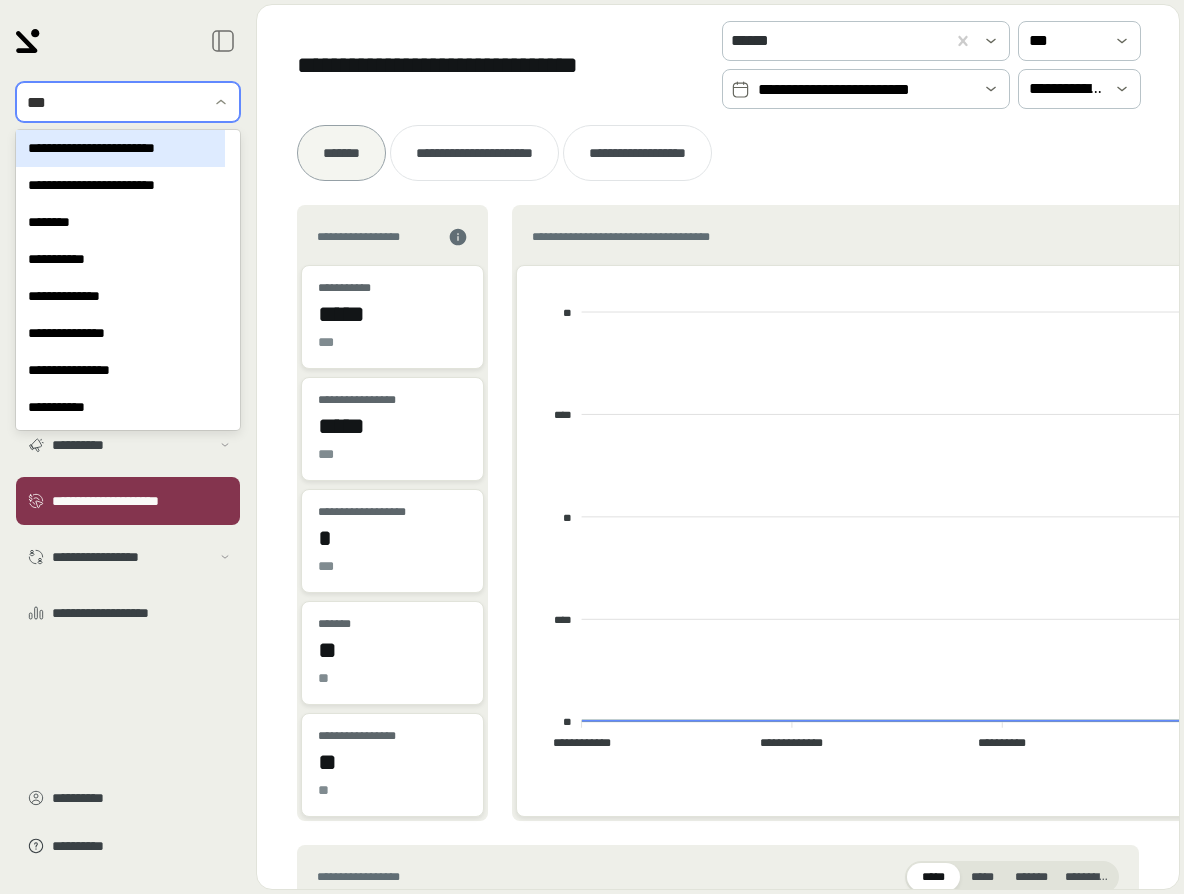 click on "**********" at bounding box center (120, 148) 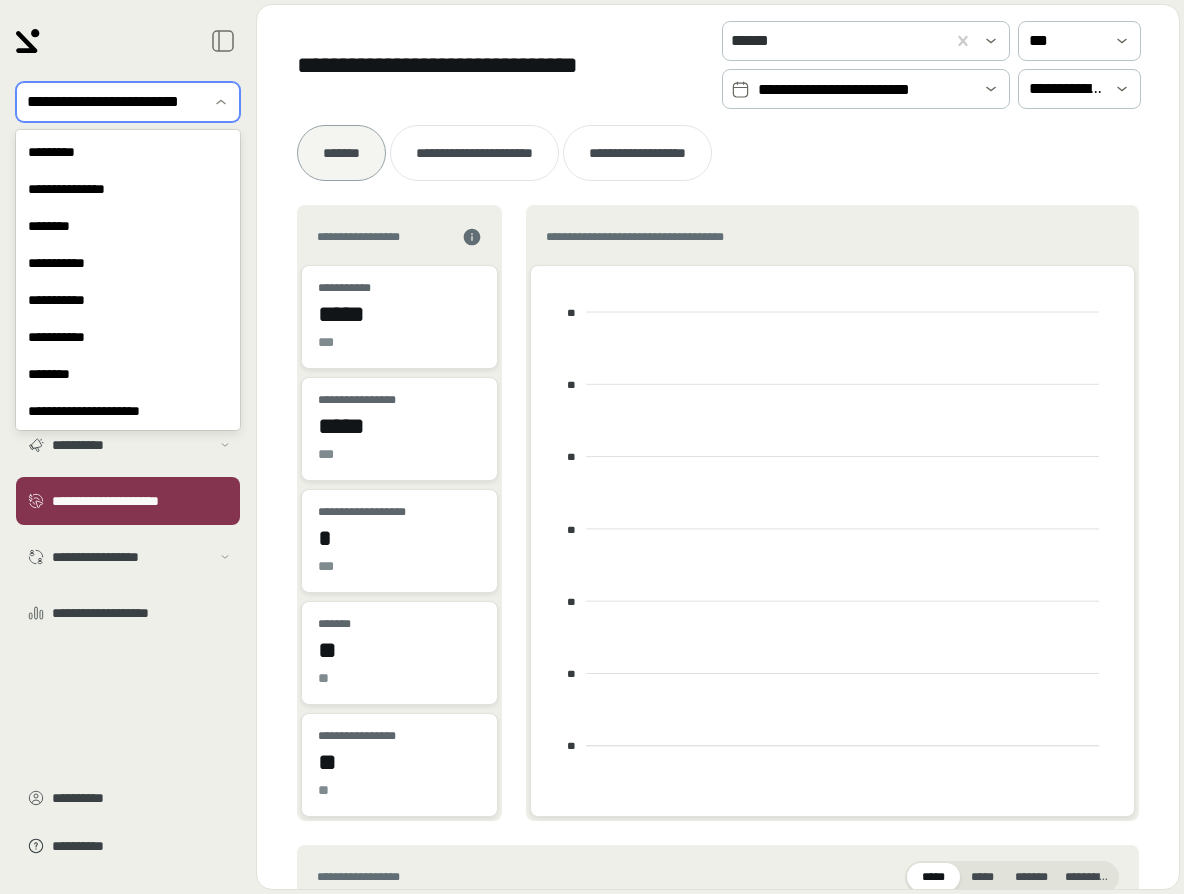 click at bounding box center (225, 102) 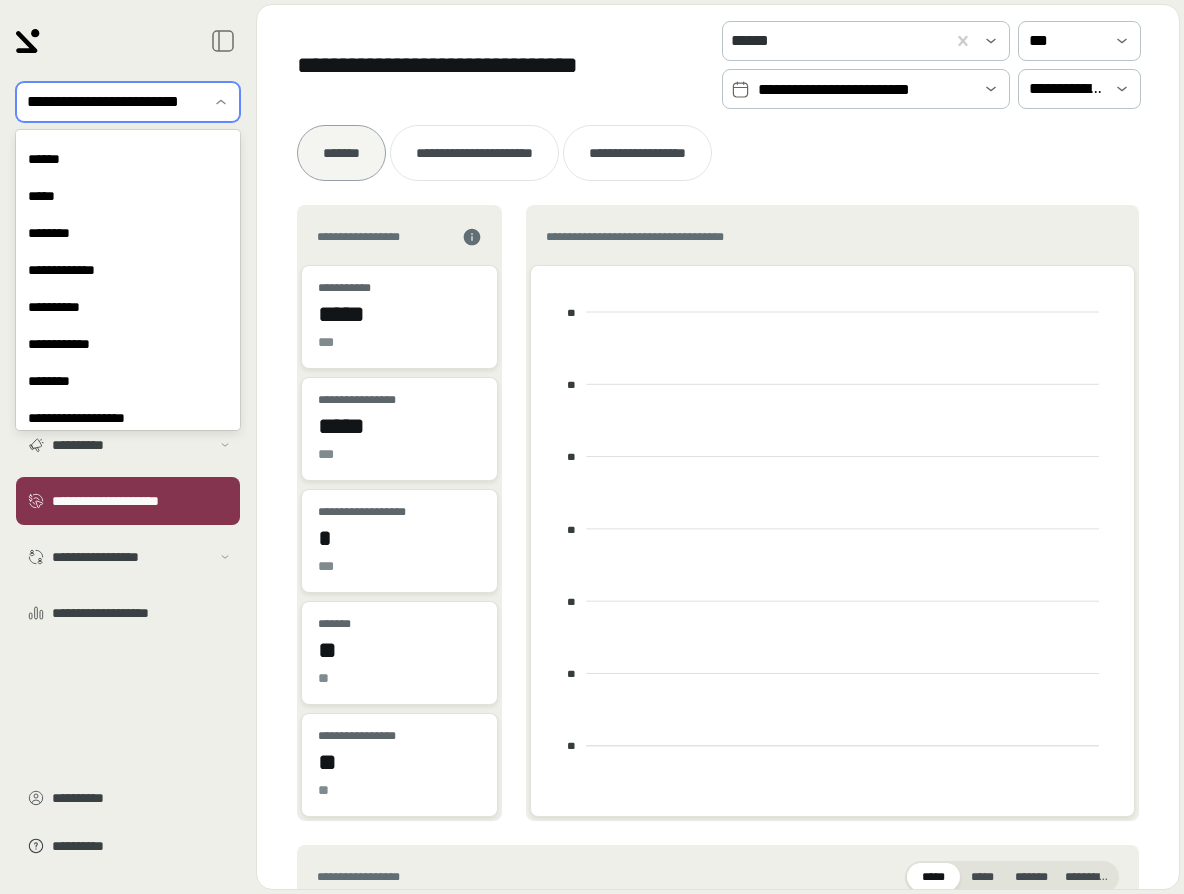 scroll, scrollTop: 200, scrollLeft: 0, axis: vertical 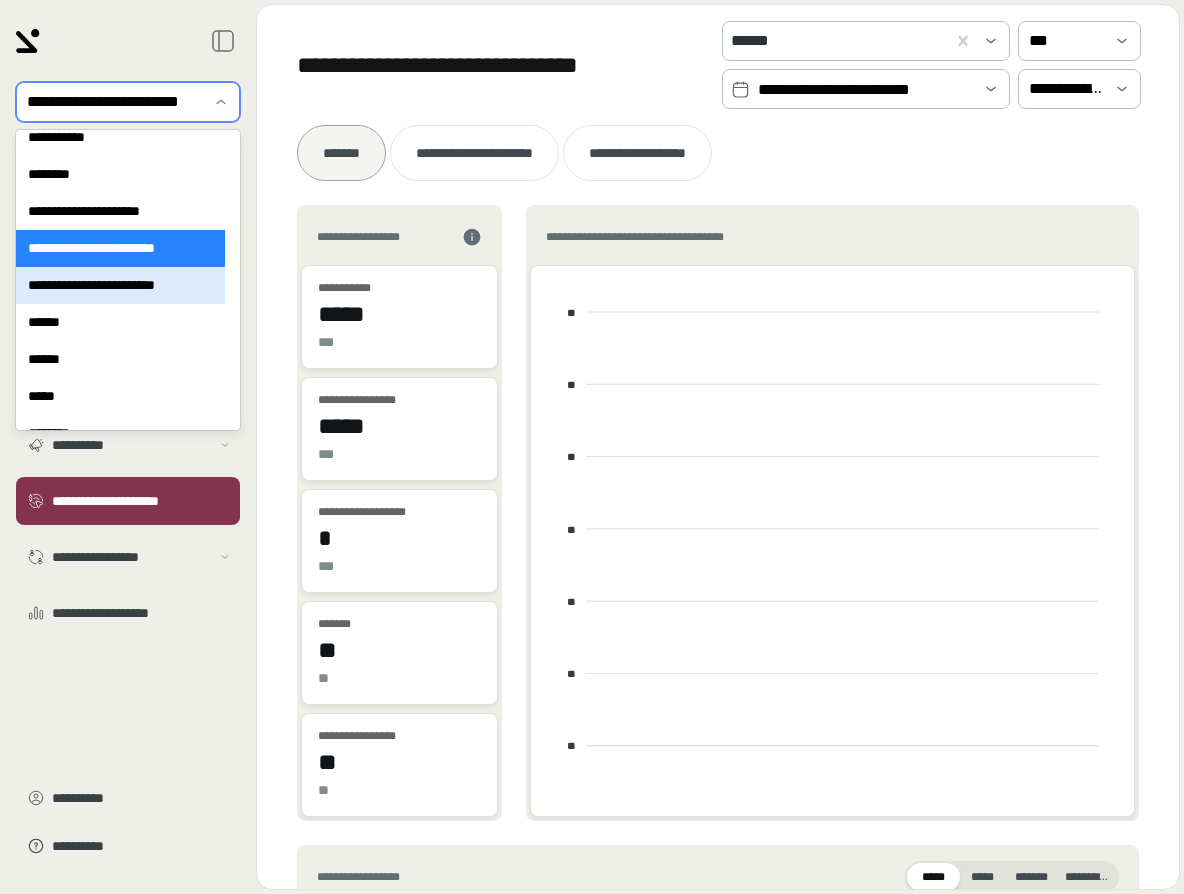 click on "**********" at bounding box center [120, 285] 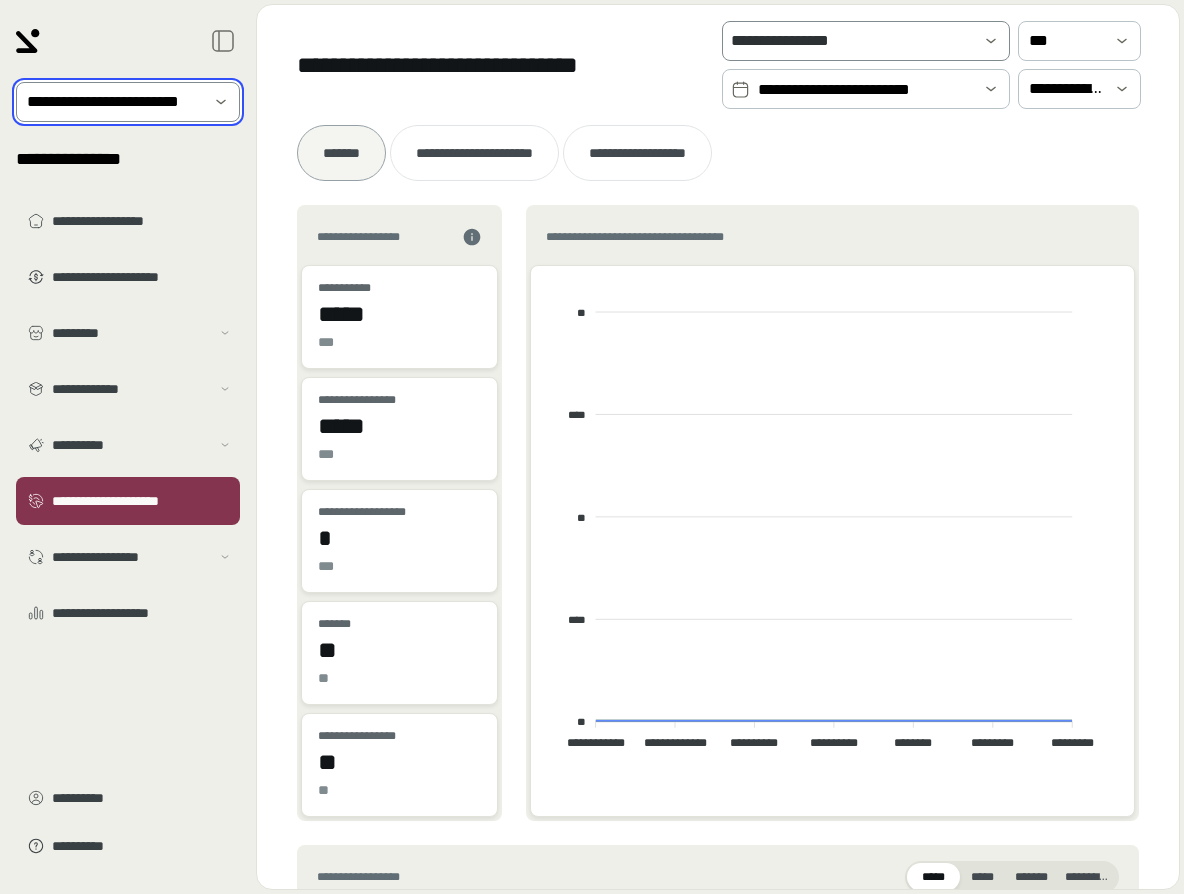 click at bounding box center (114, 102) 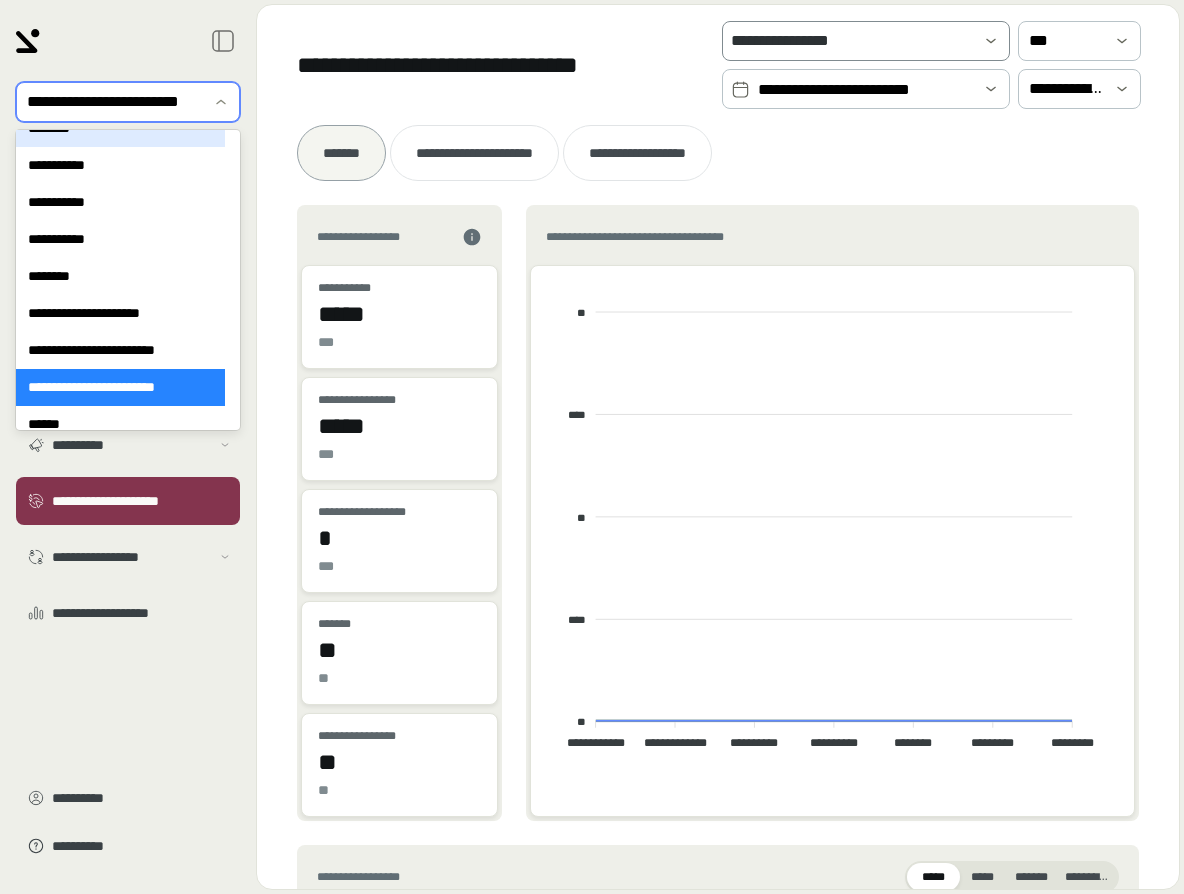 scroll, scrollTop: 100, scrollLeft: 0, axis: vertical 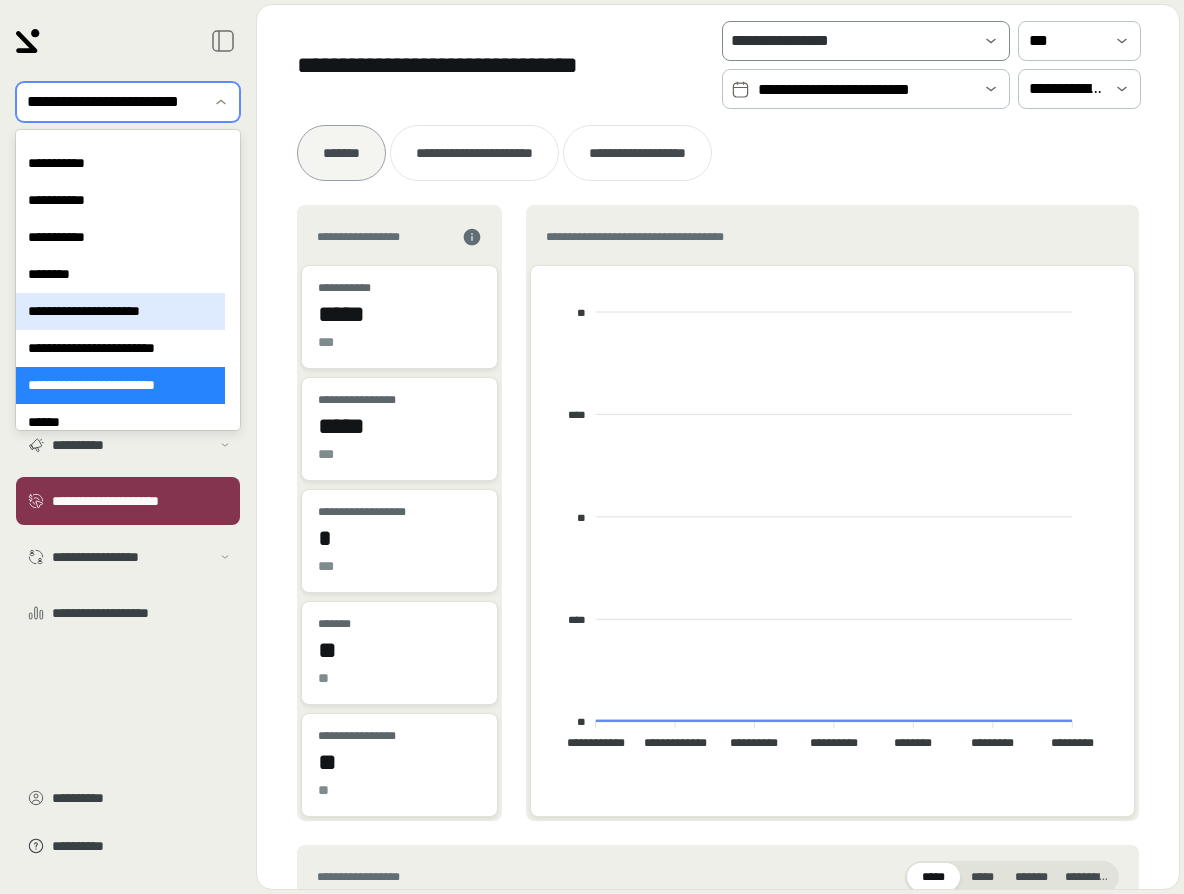 click on "**********" at bounding box center (865, 90) 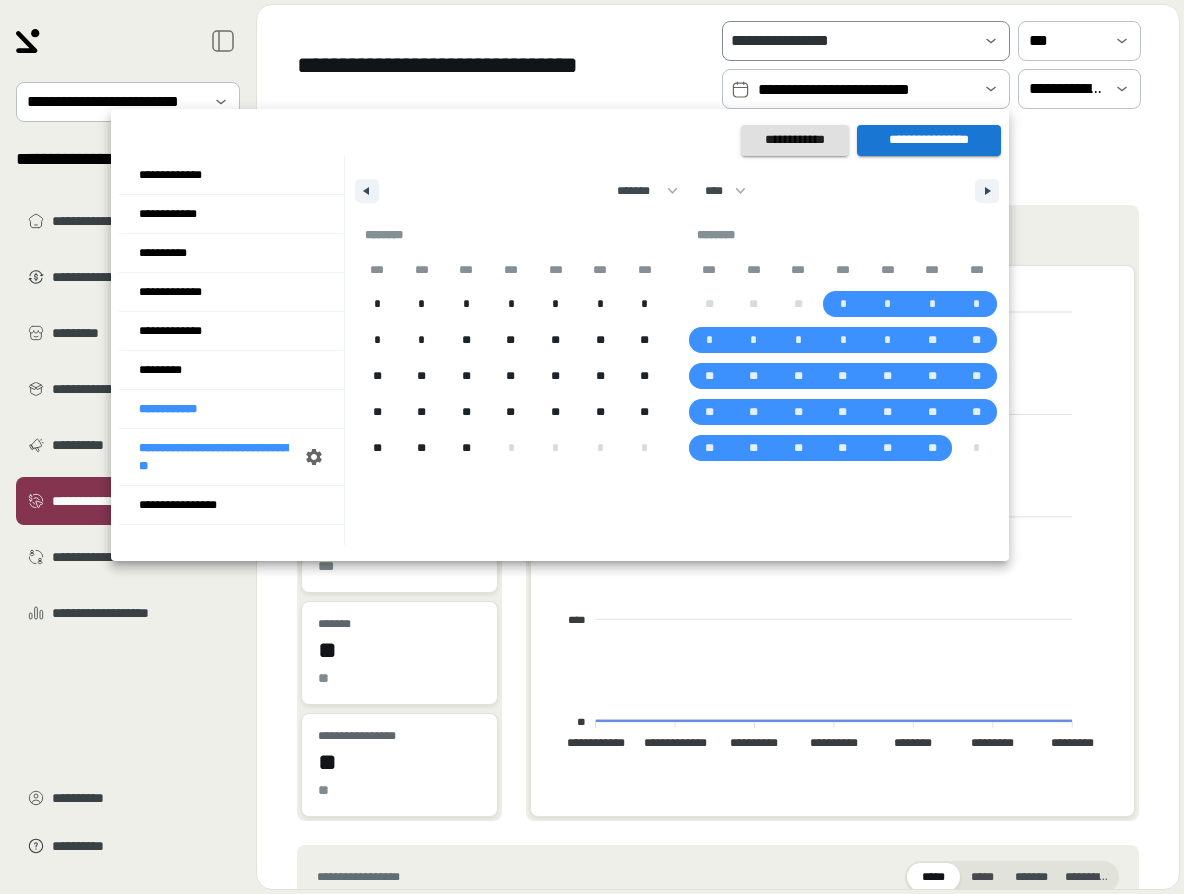 click at bounding box center (592, 447) 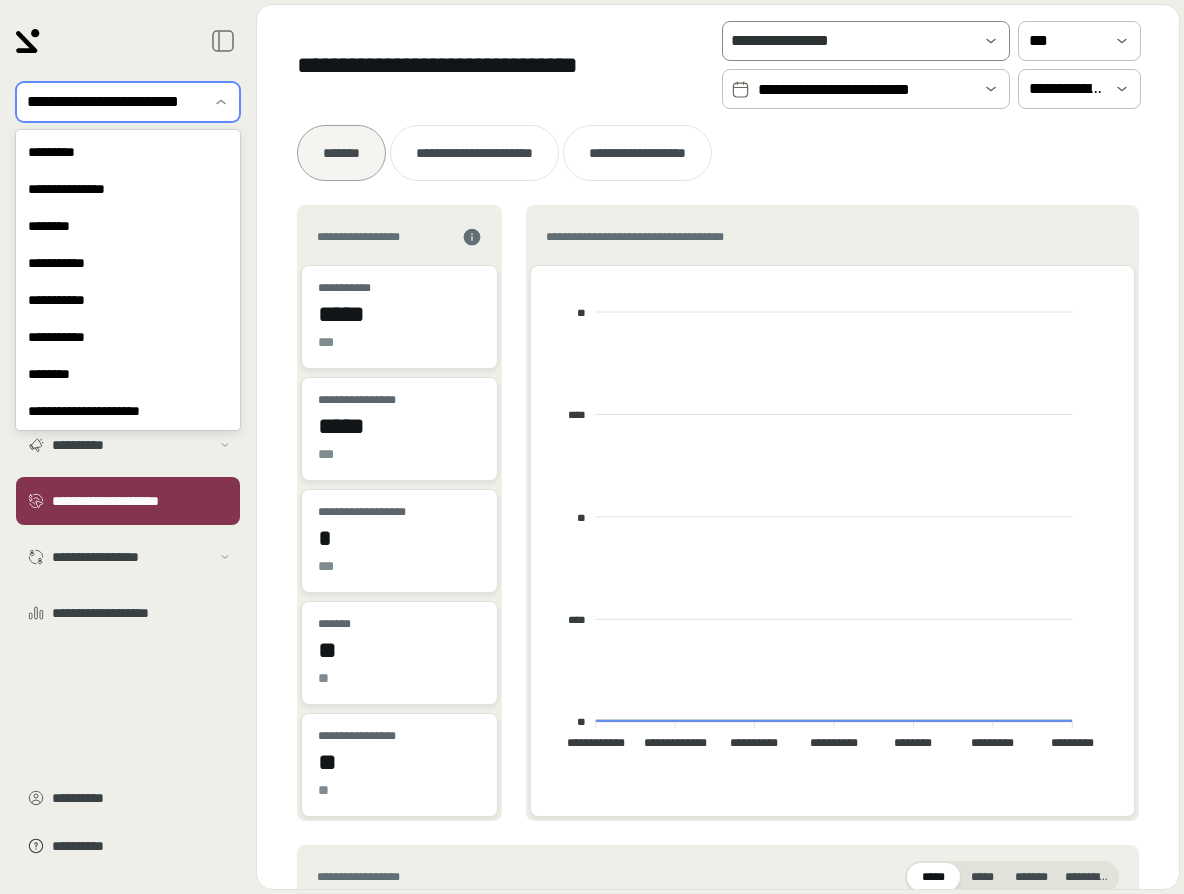 drag, startPoint x: 186, startPoint y: 102, endPoint x: 185, endPoint y: 112, distance: 10.049875 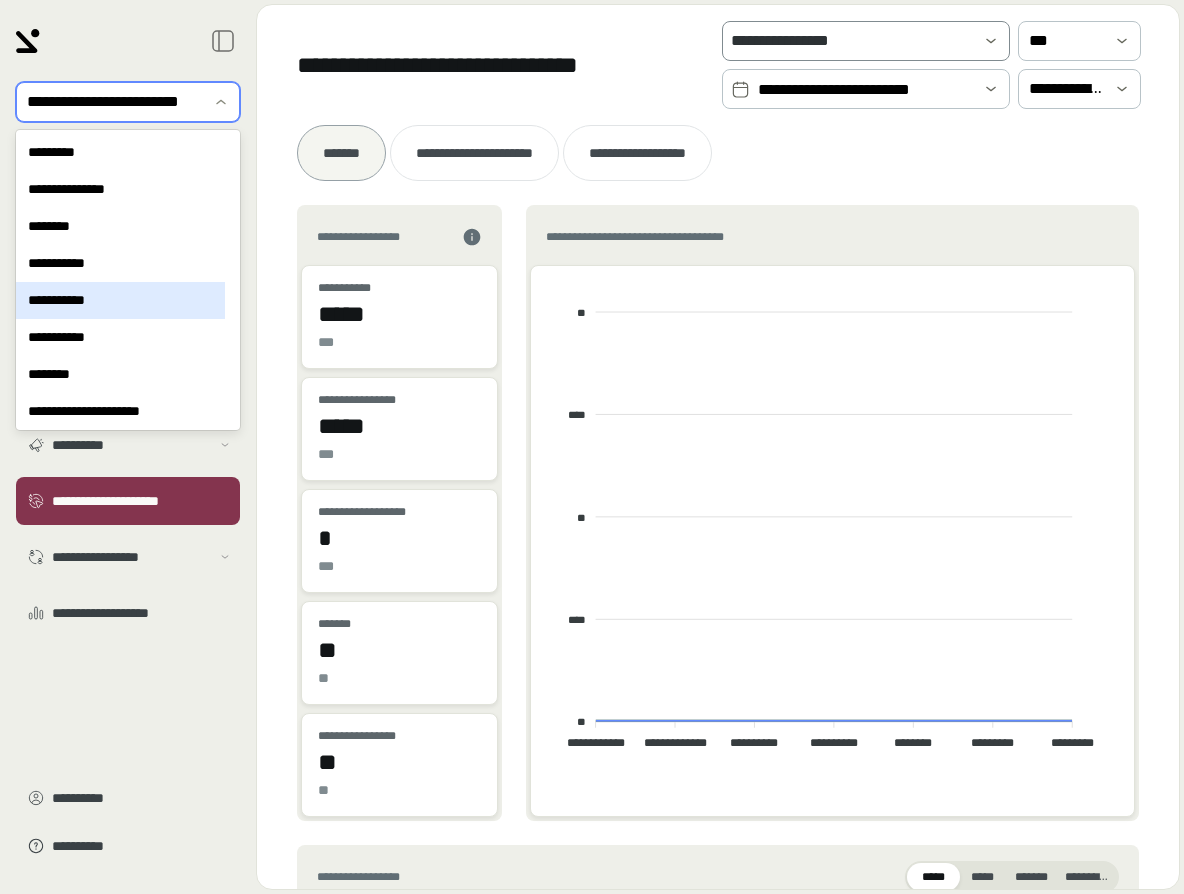 scroll, scrollTop: 100, scrollLeft: 0, axis: vertical 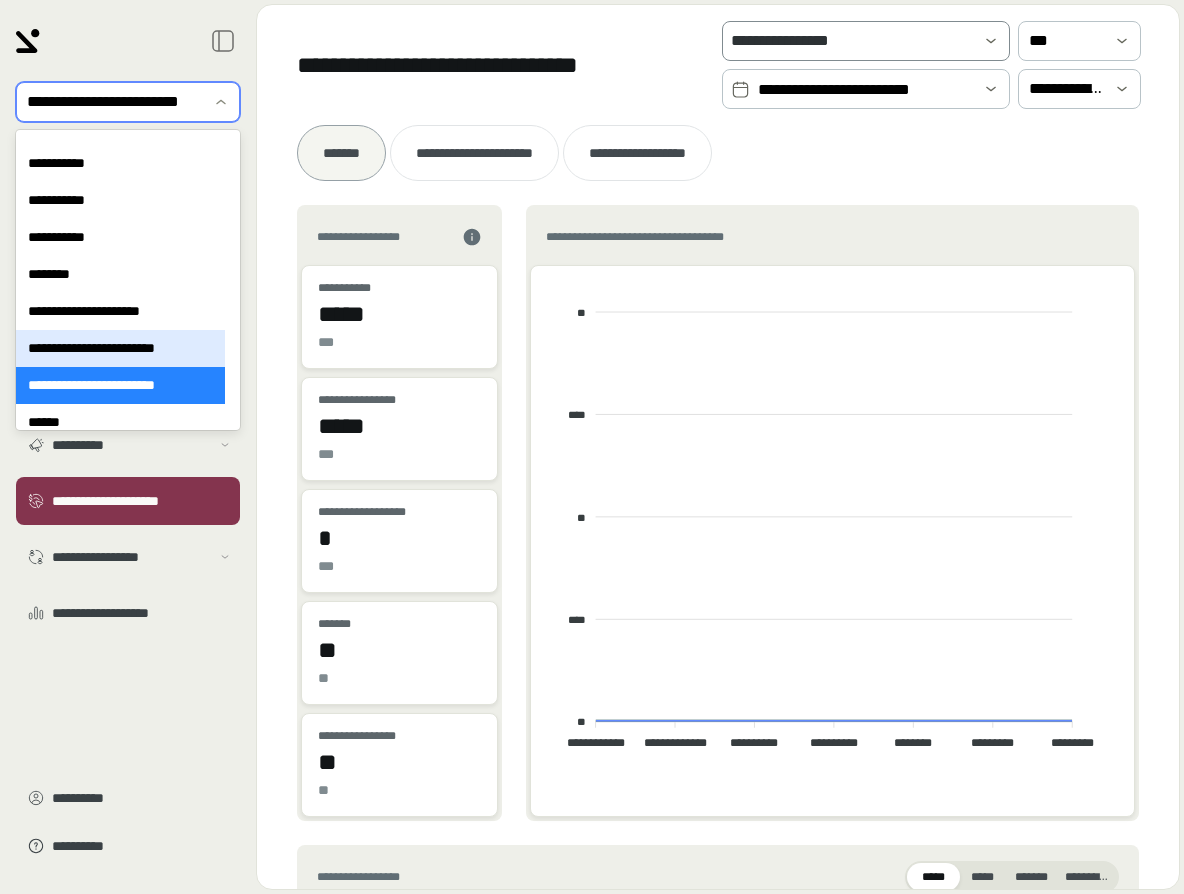 click on "**********" at bounding box center (120, 348) 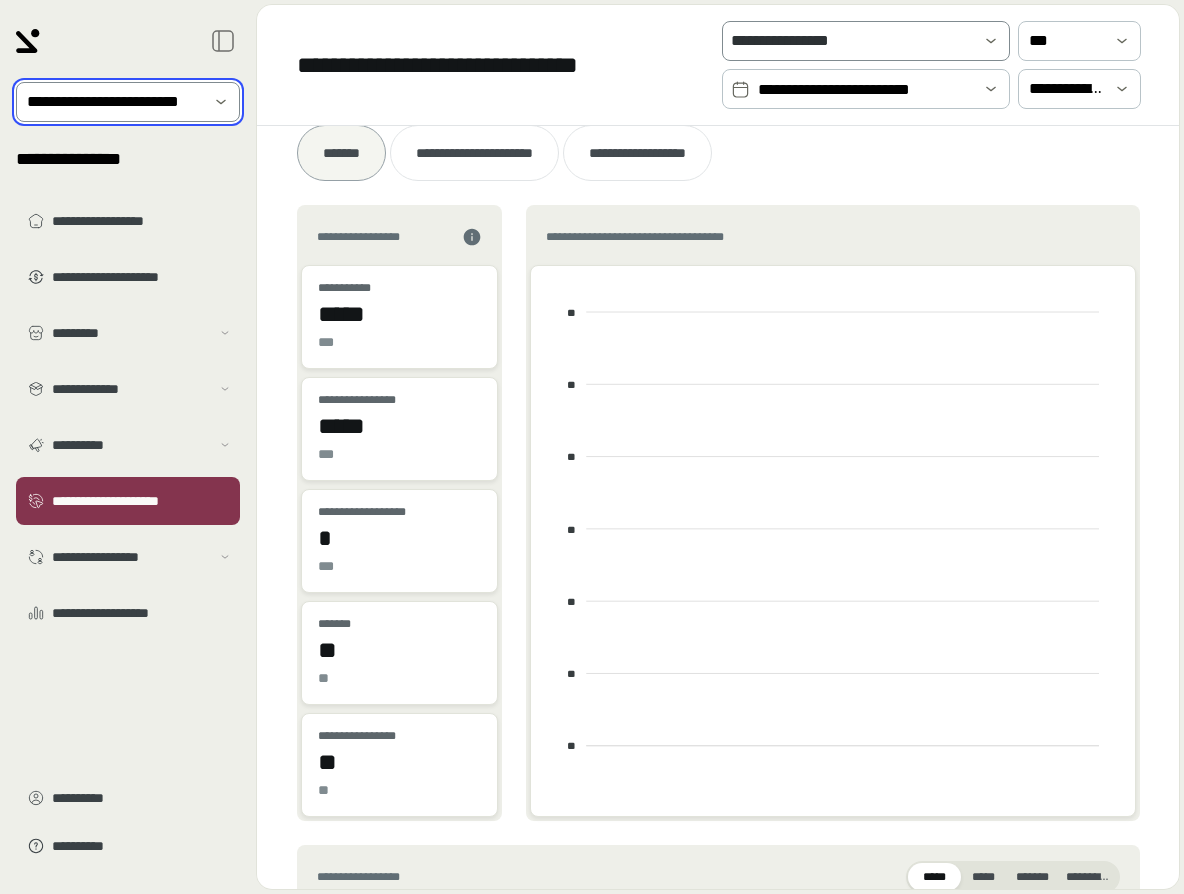 scroll, scrollTop: 0, scrollLeft: 0, axis: both 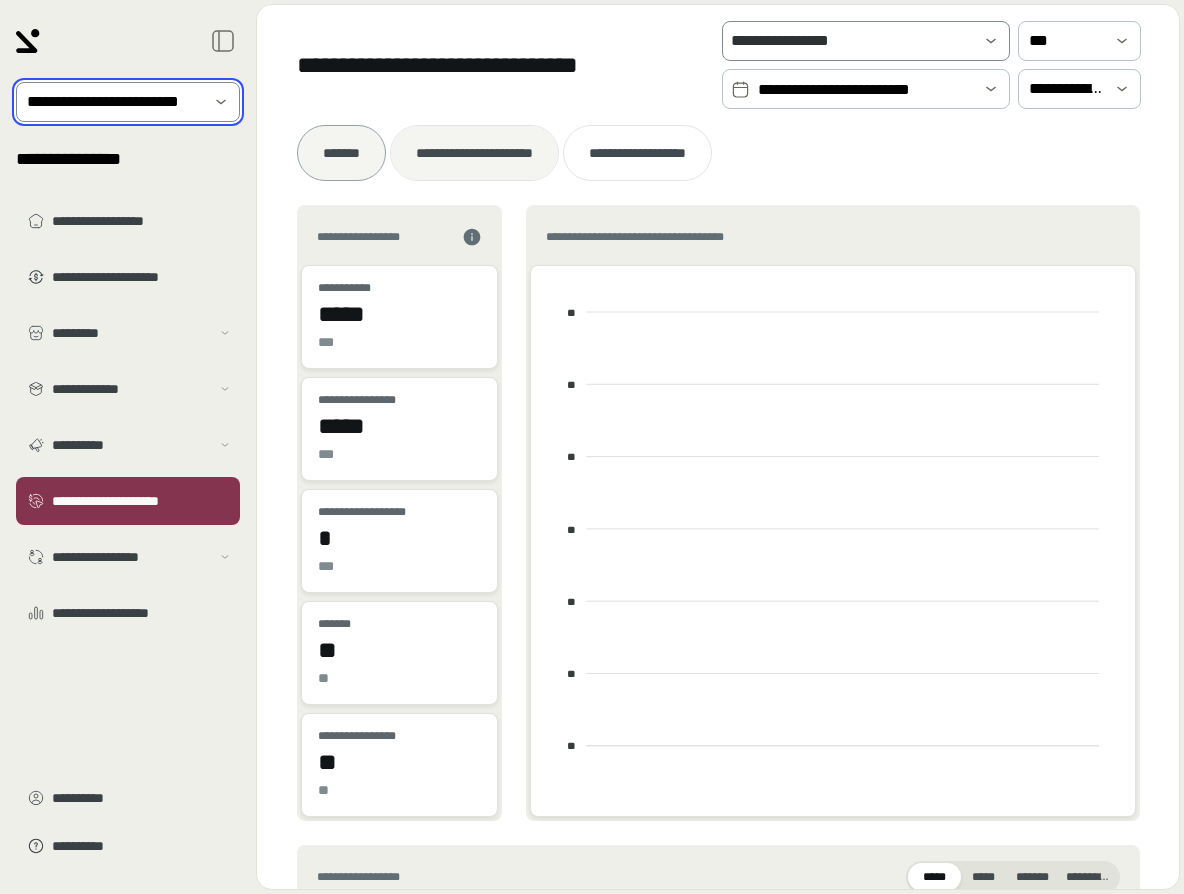 click on "**********" at bounding box center [474, 153] 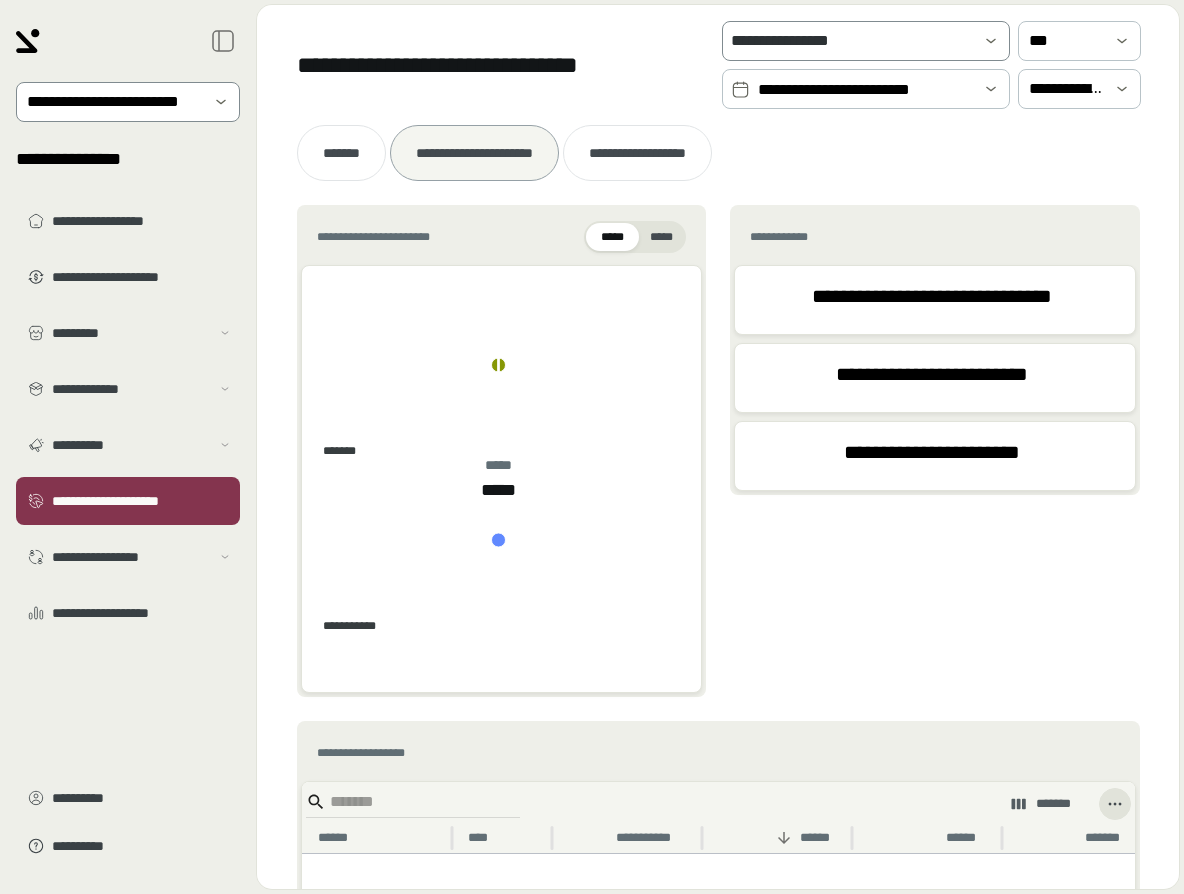 click on "**********" at bounding box center (114, 102) 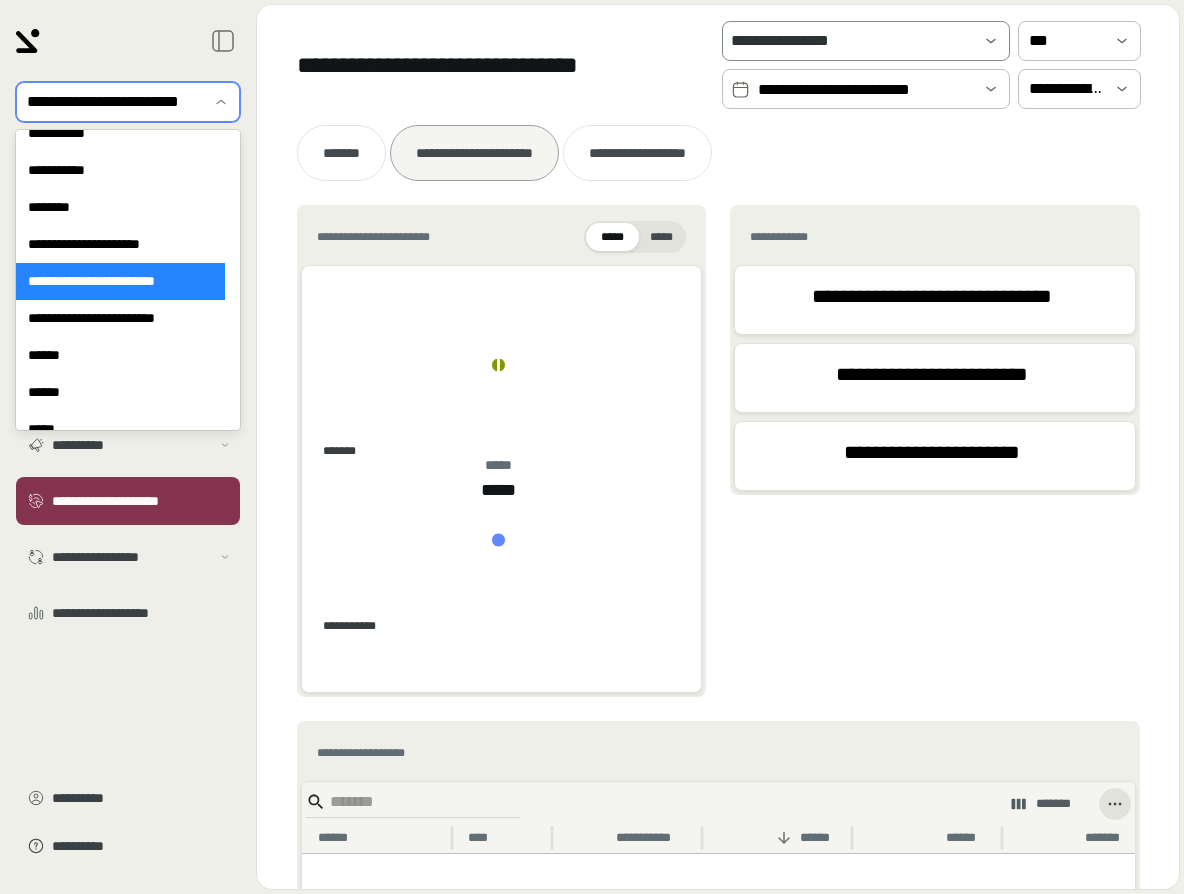 scroll, scrollTop: 200, scrollLeft: 0, axis: vertical 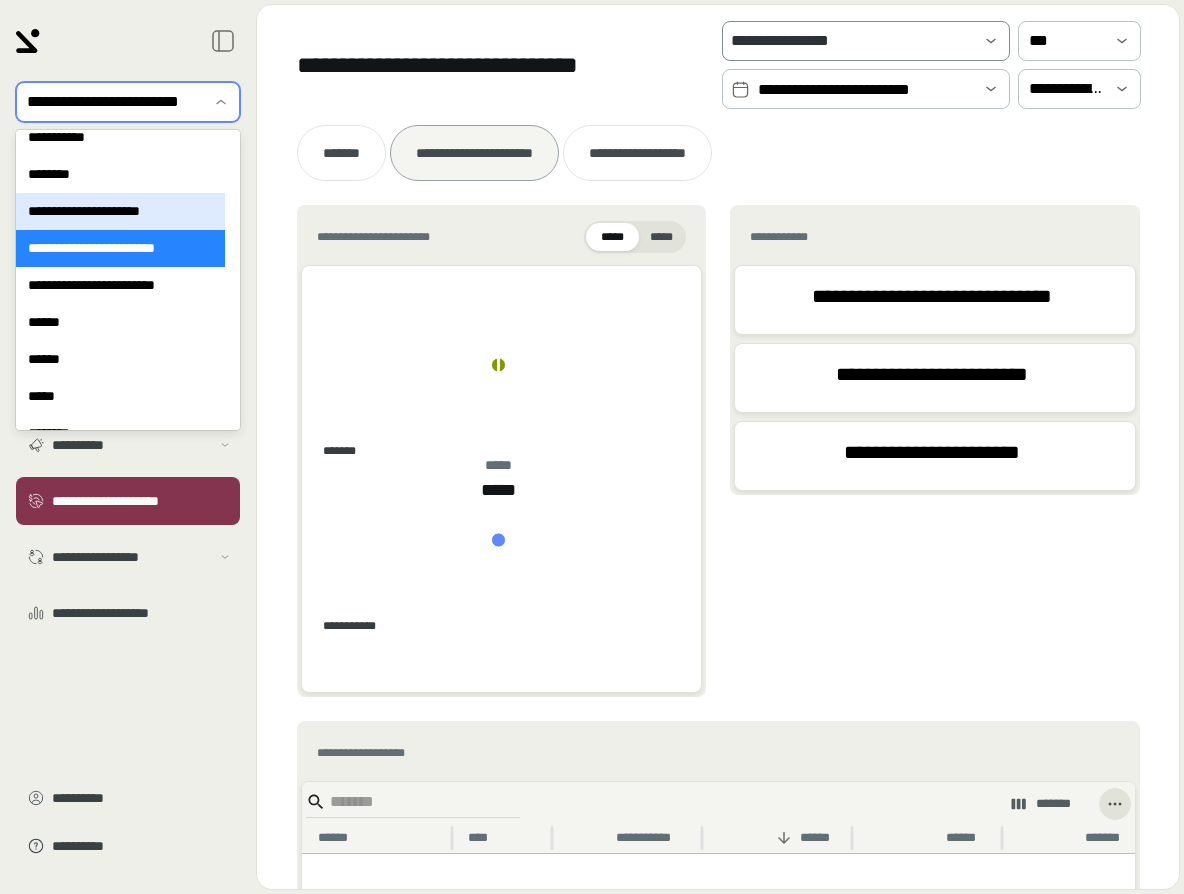 click on "**********" at bounding box center [120, 211] 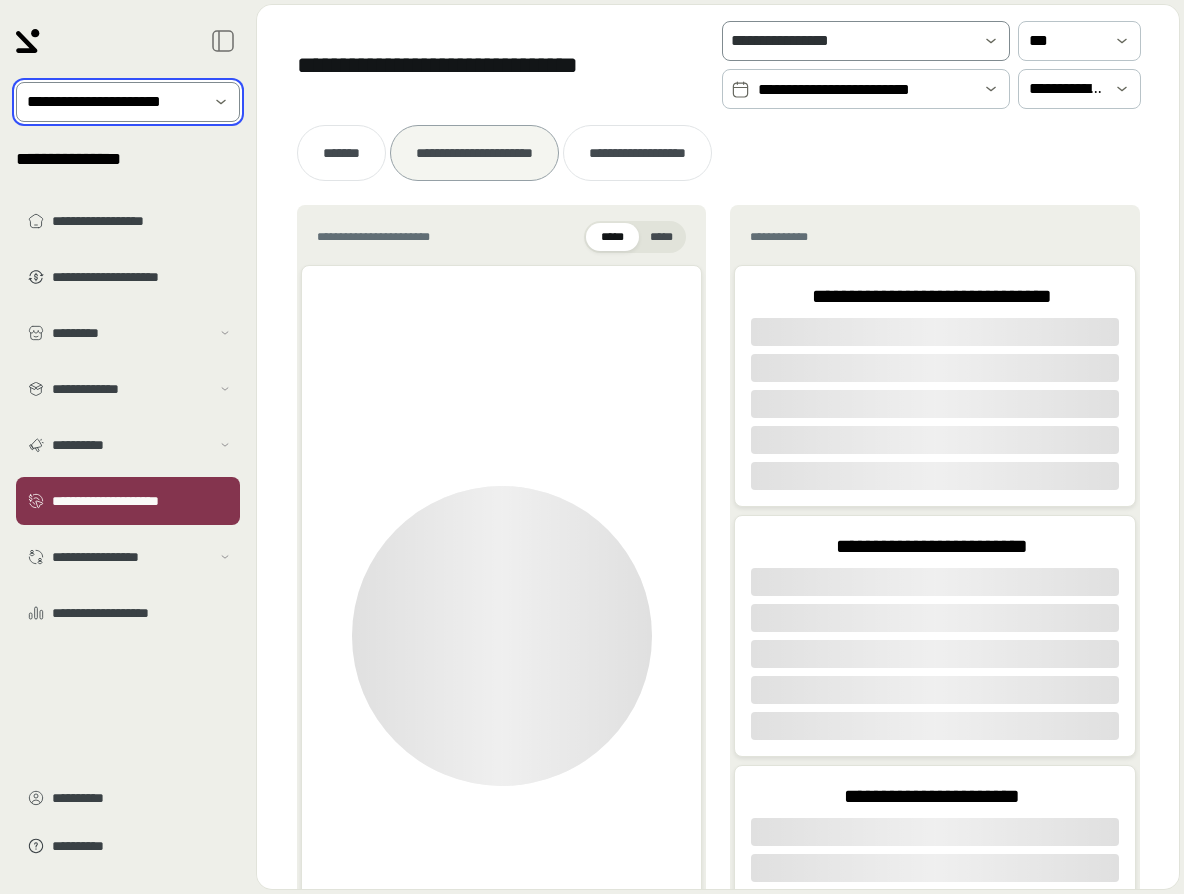 click 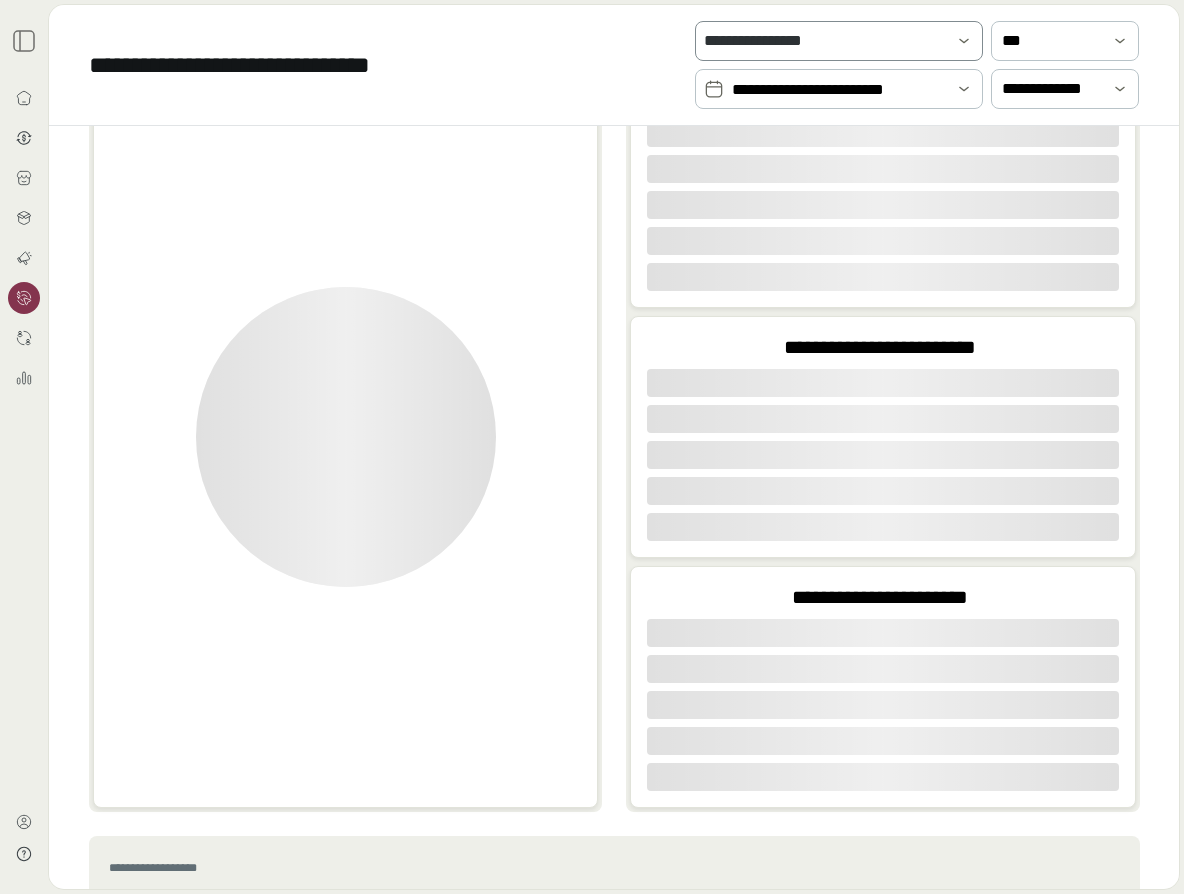 scroll, scrollTop: 200, scrollLeft: 0, axis: vertical 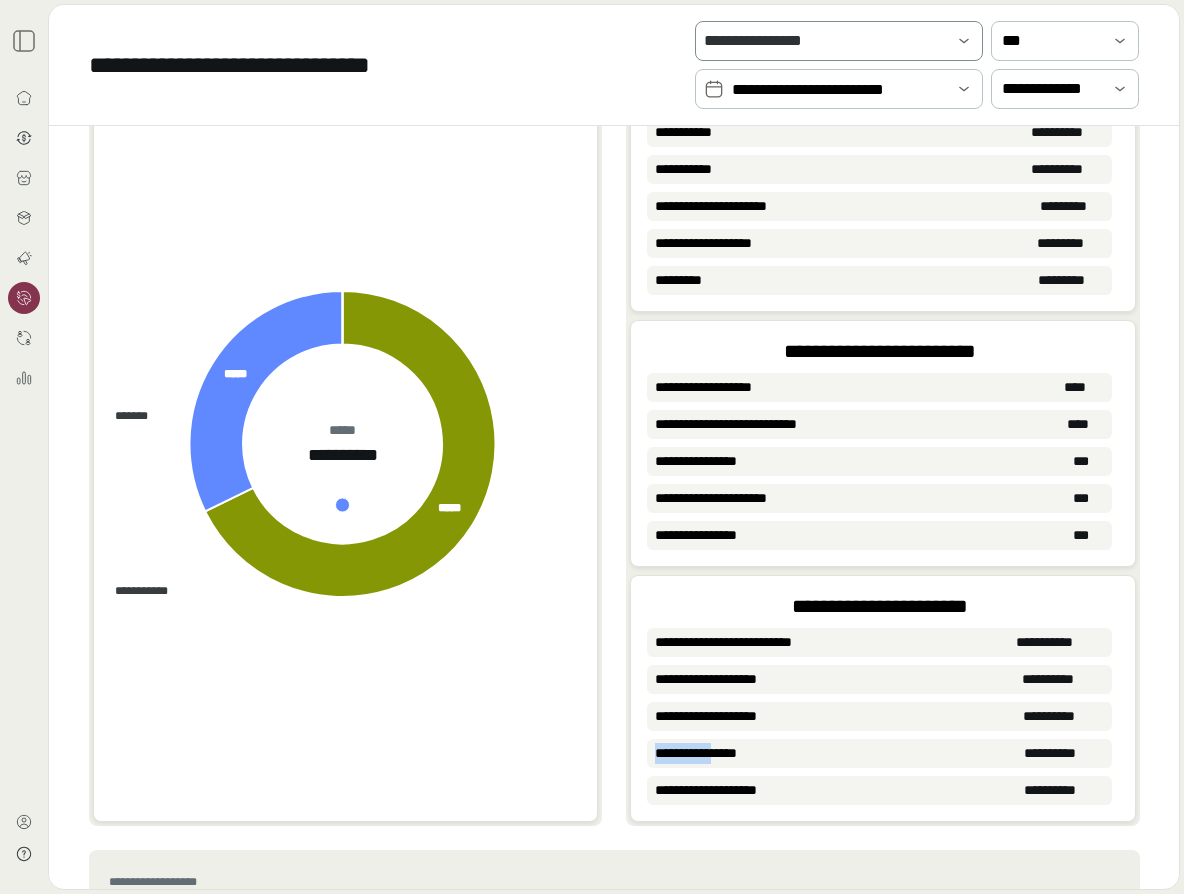drag, startPoint x: 728, startPoint y: 749, endPoint x: 643, endPoint y: 746, distance: 85.052925 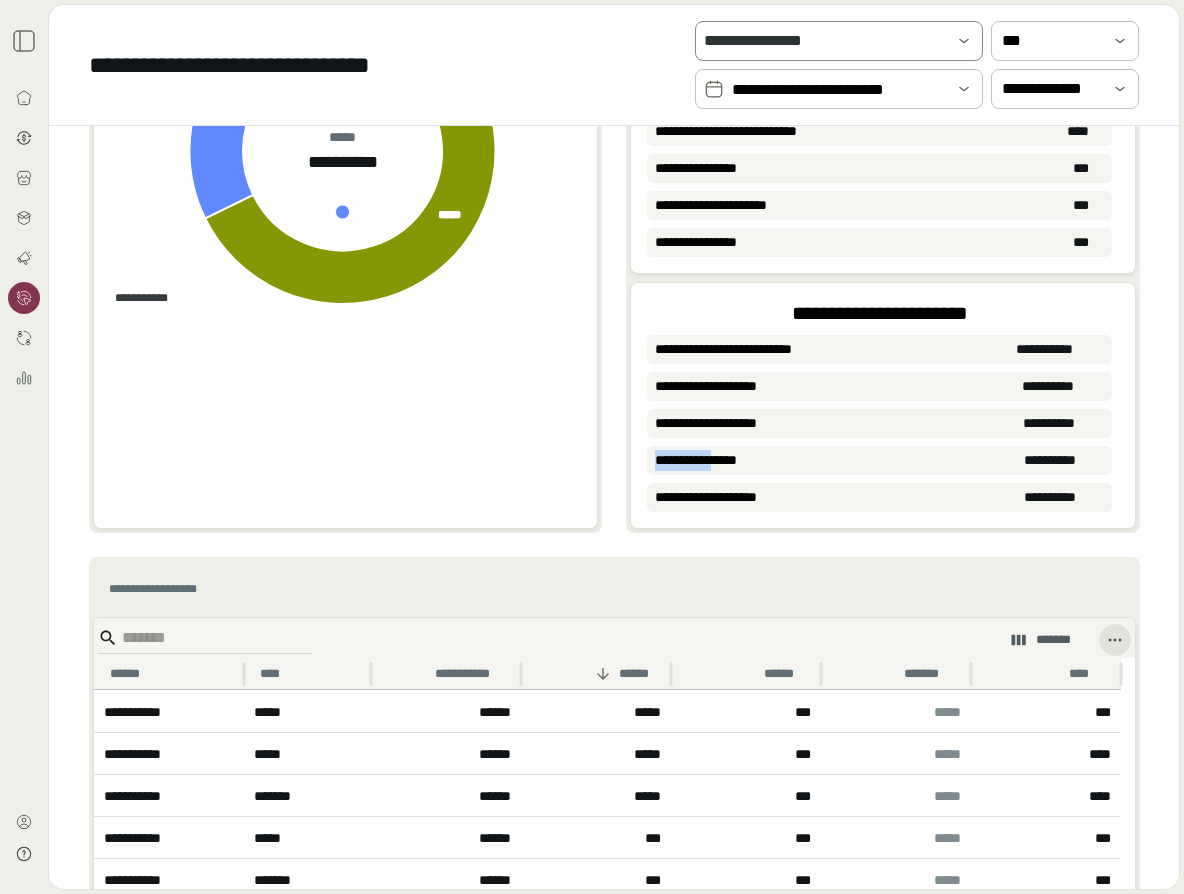 scroll, scrollTop: 500, scrollLeft: 0, axis: vertical 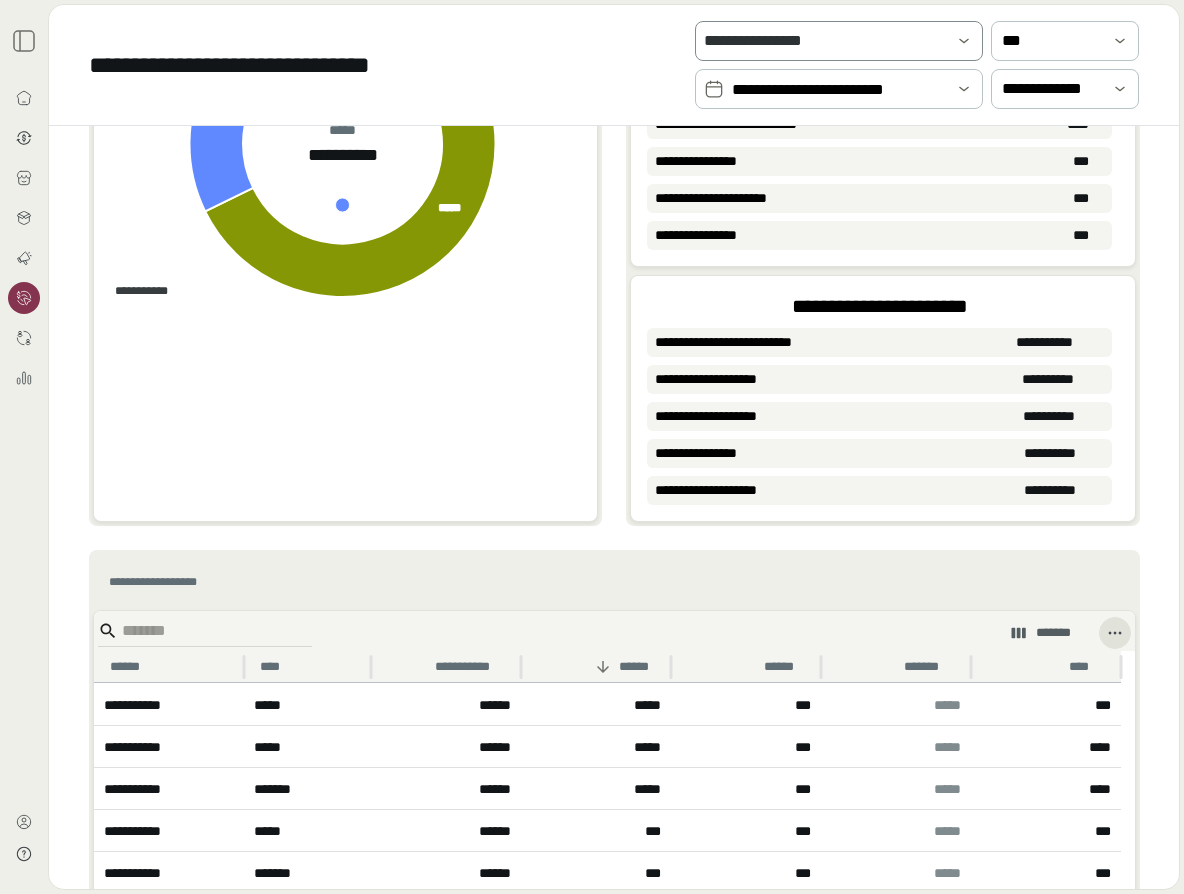click on "**********" at bounding box center [882, 398] 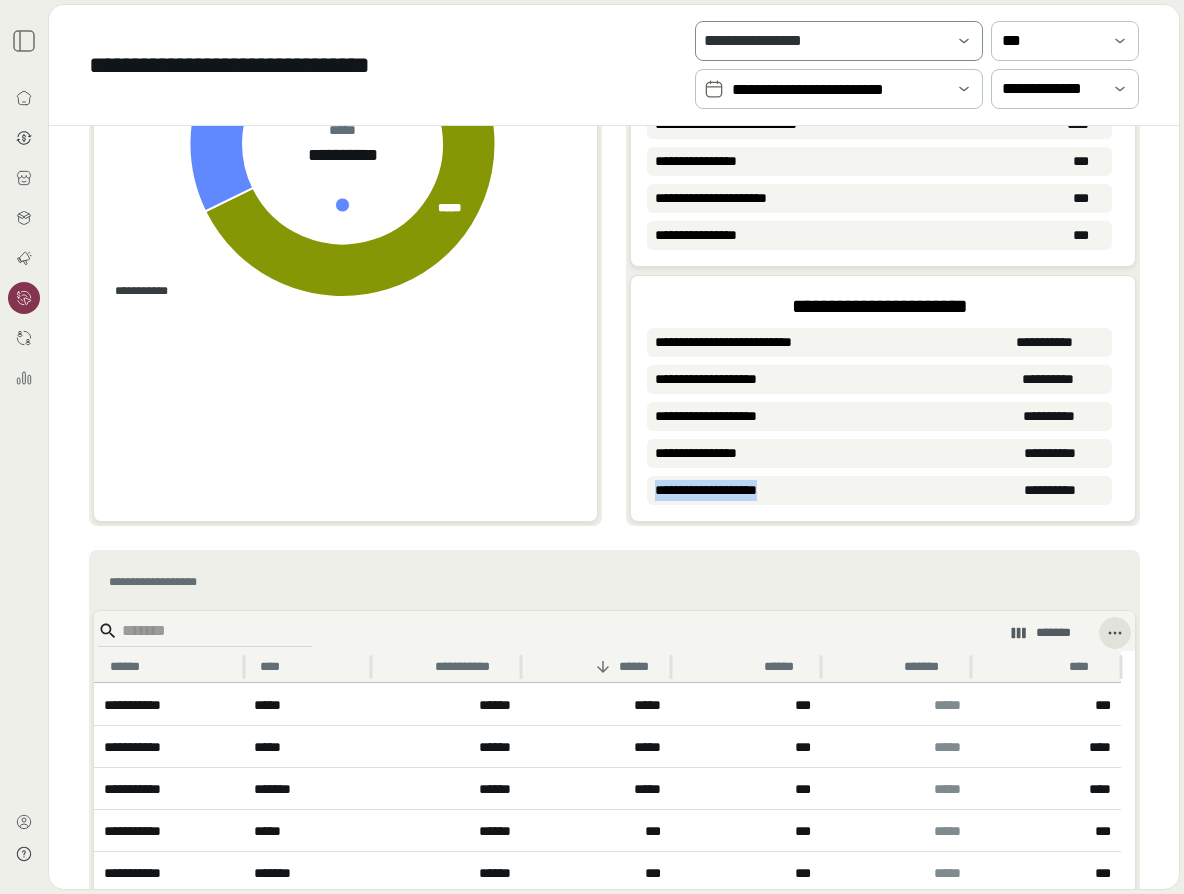 drag, startPoint x: 782, startPoint y: 485, endPoint x: 649, endPoint y: 487, distance: 133.01503 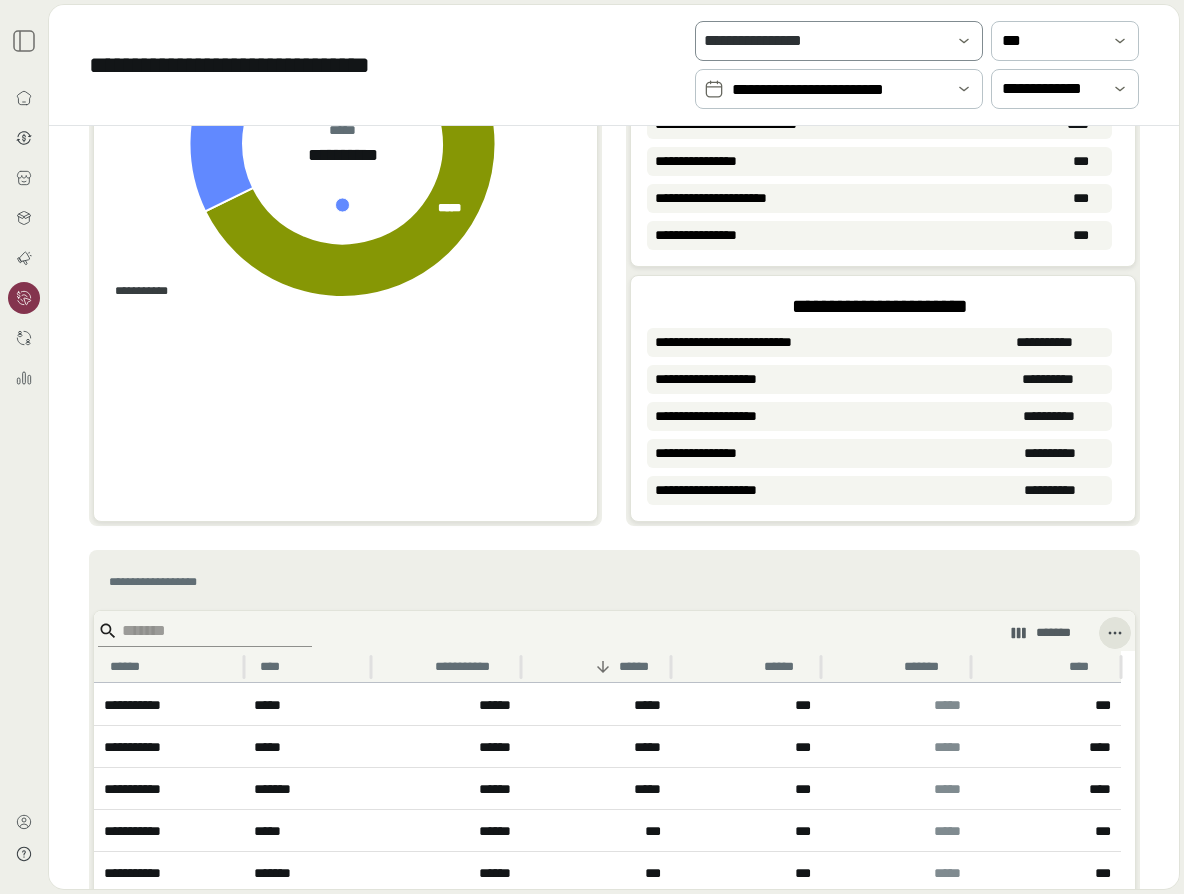 click at bounding box center [202, 631] 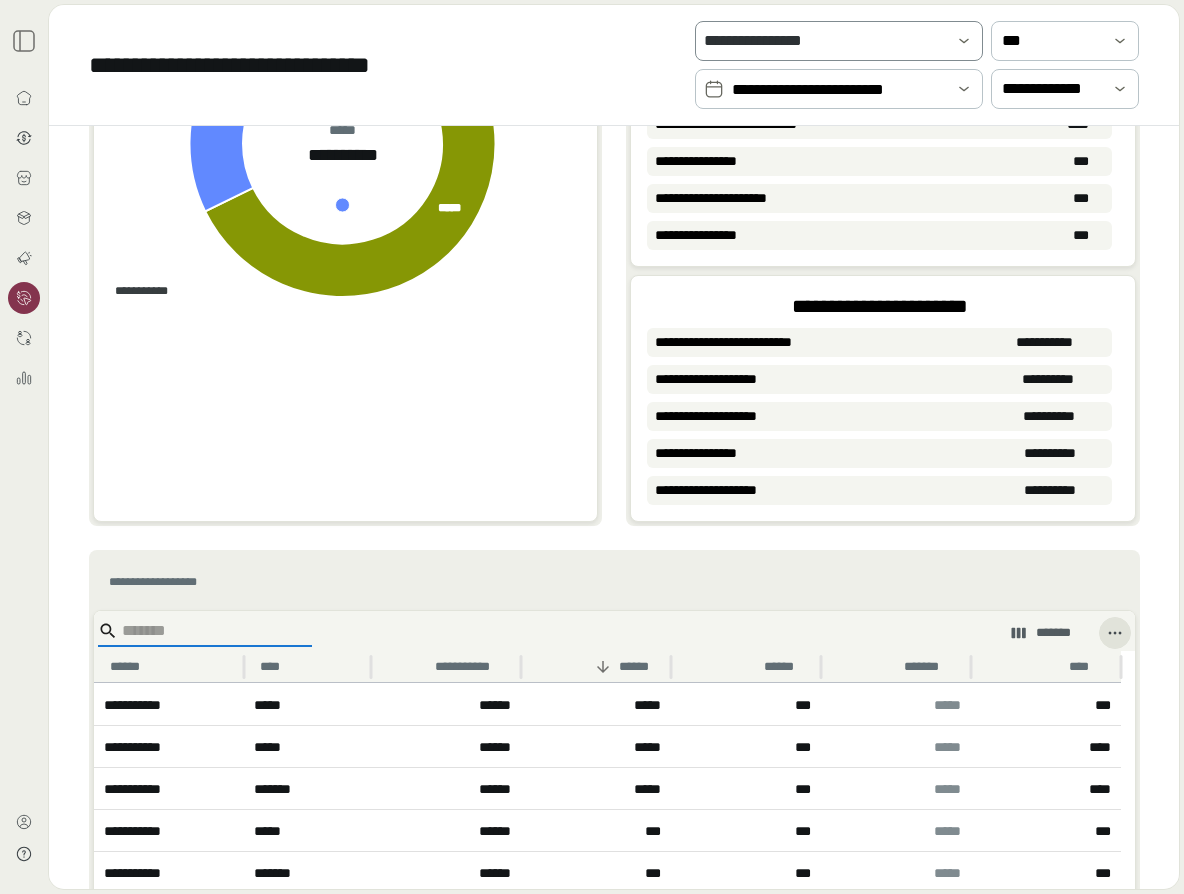 paste on "**********" 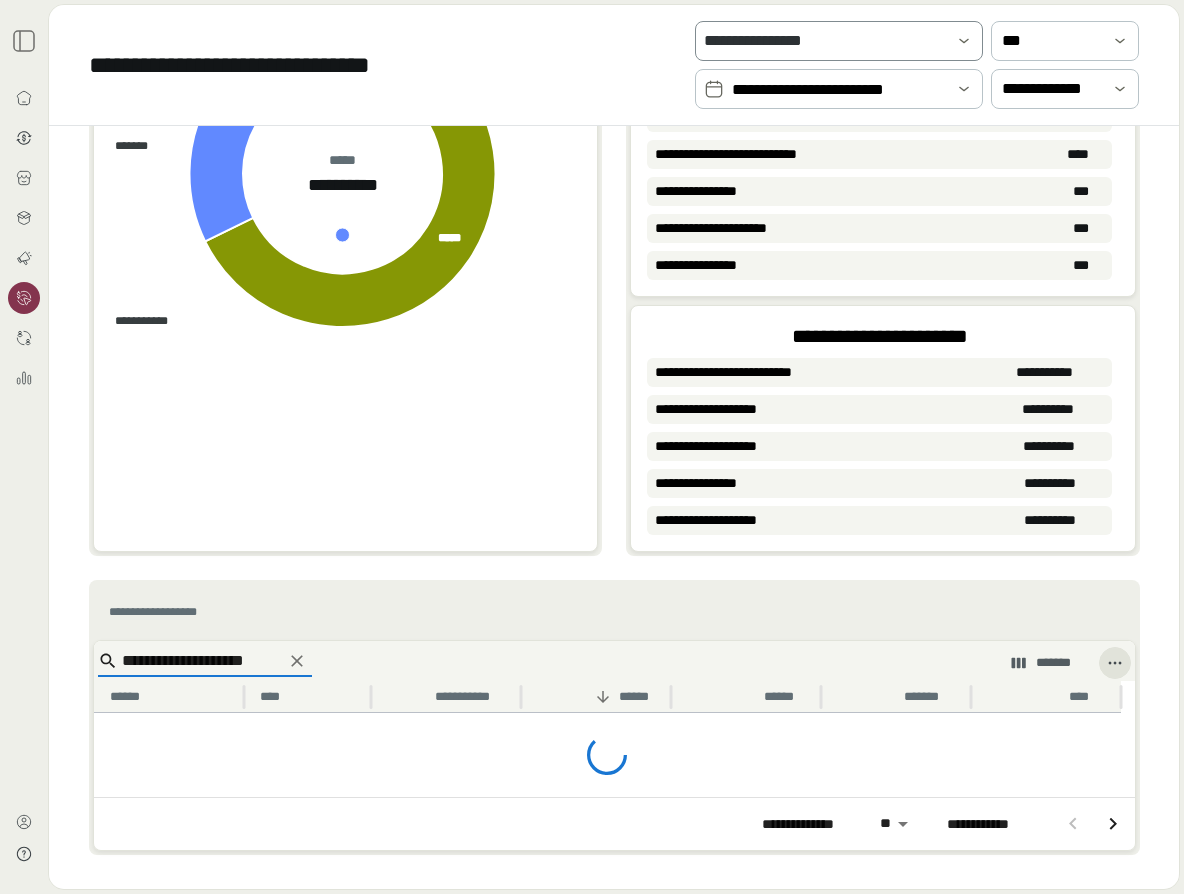 scroll, scrollTop: 513, scrollLeft: 0, axis: vertical 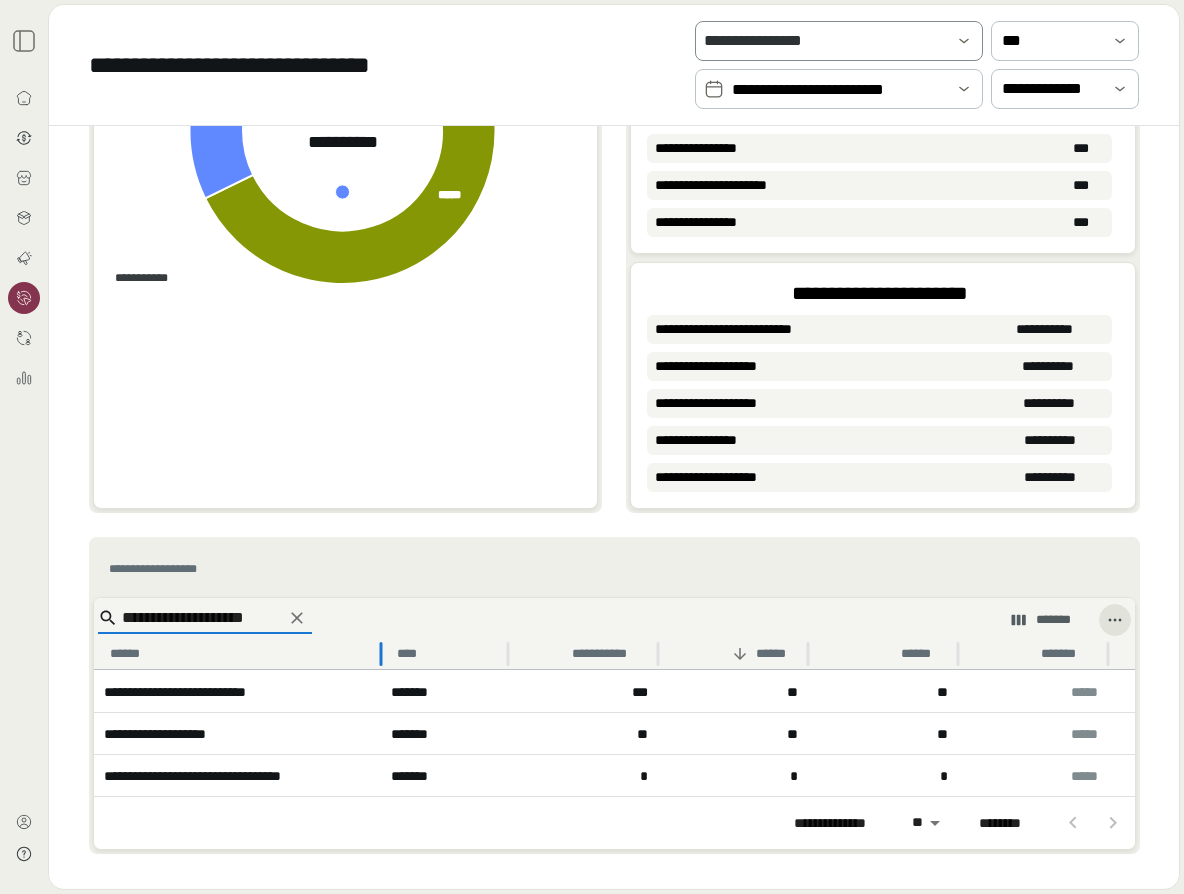 drag, startPoint x: 240, startPoint y: 650, endPoint x: 377, endPoint y: 645, distance: 137.09122 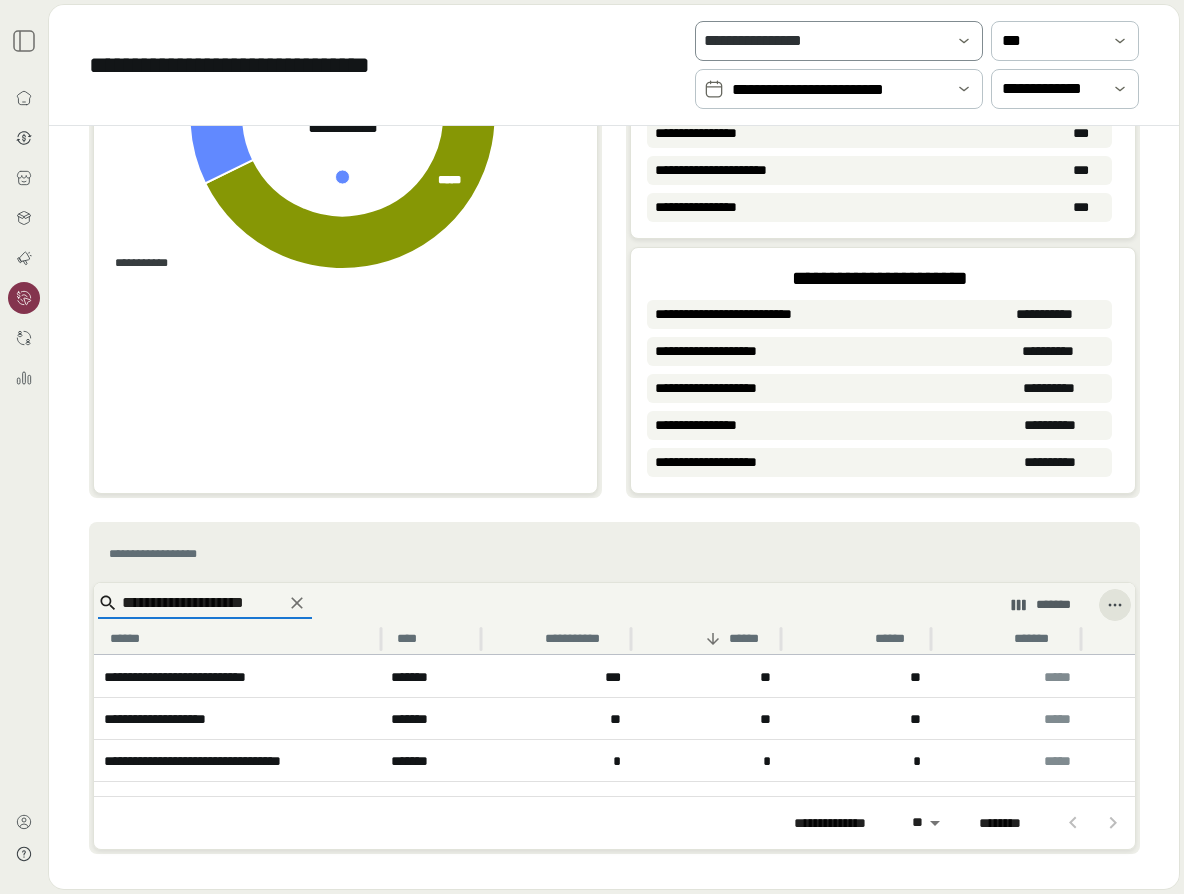 scroll, scrollTop: 0, scrollLeft: 36, axis: horizontal 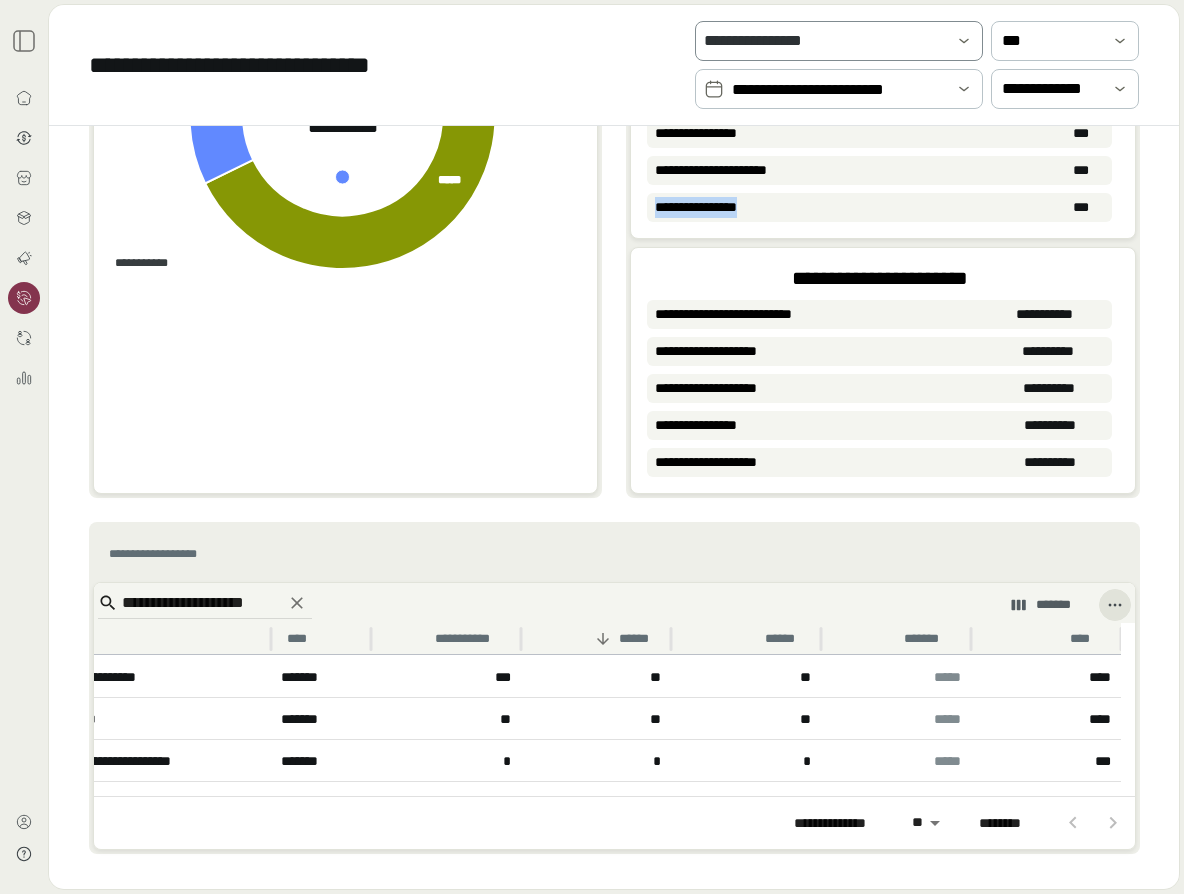 drag, startPoint x: 774, startPoint y: 204, endPoint x: 608, endPoint y: 206, distance: 166.01205 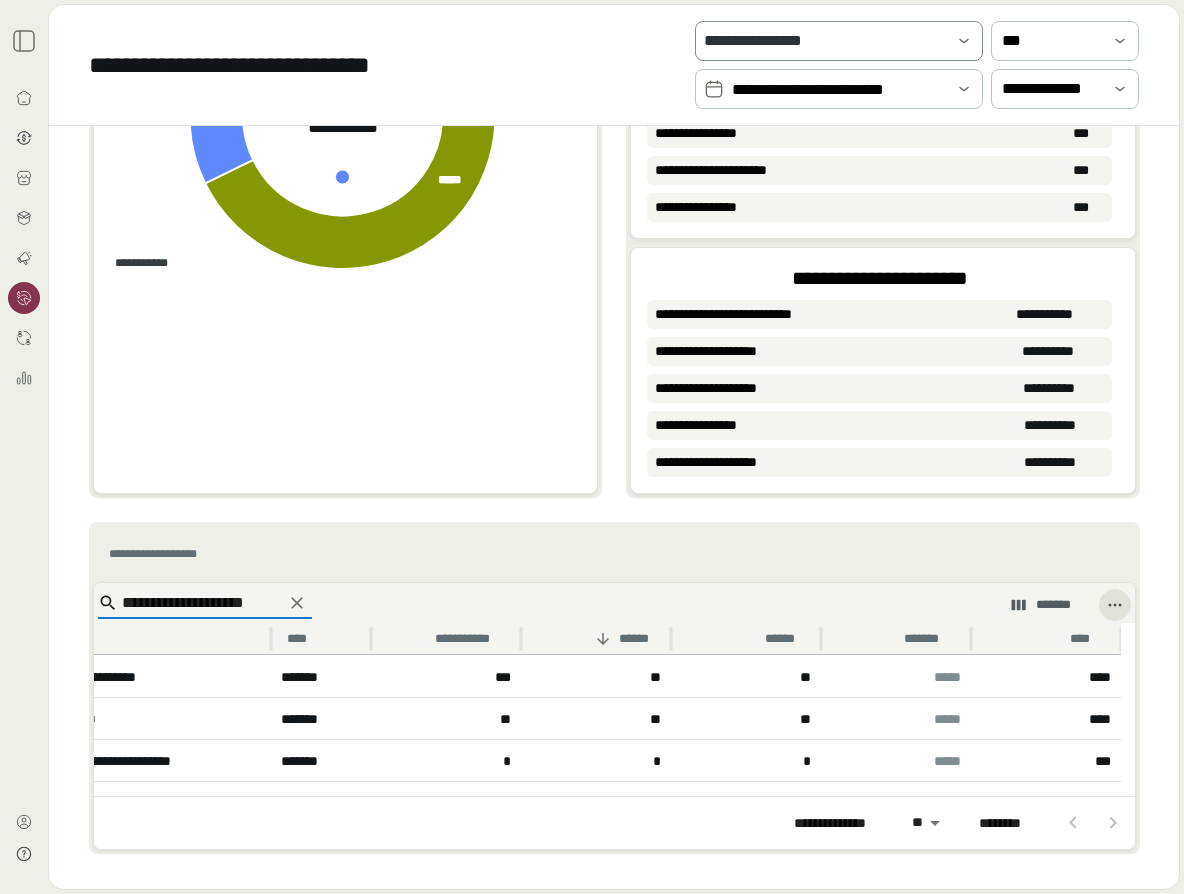 drag, startPoint x: 286, startPoint y: 600, endPoint x: 20, endPoint y: 595, distance: 266.047 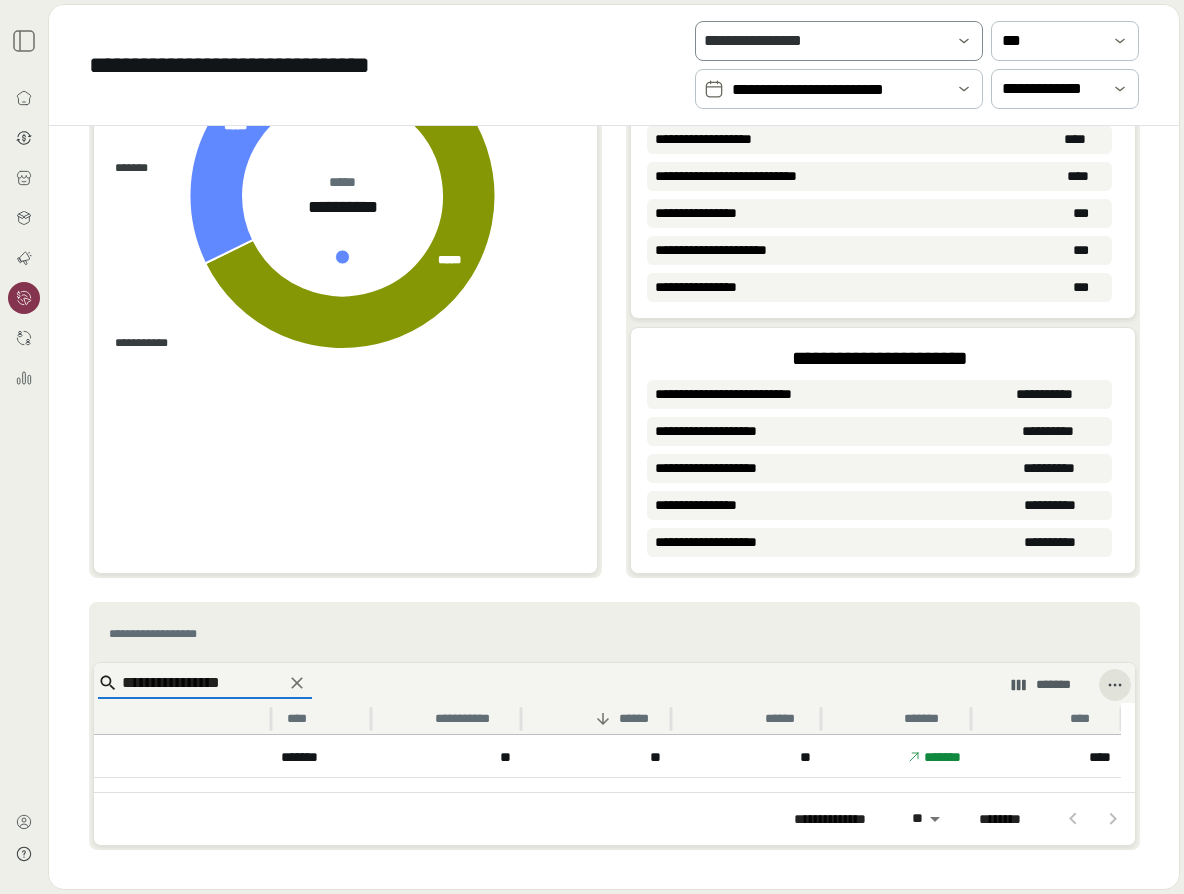 scroll, scrollTop: 444, scrollLeft: 0, axis: vertical 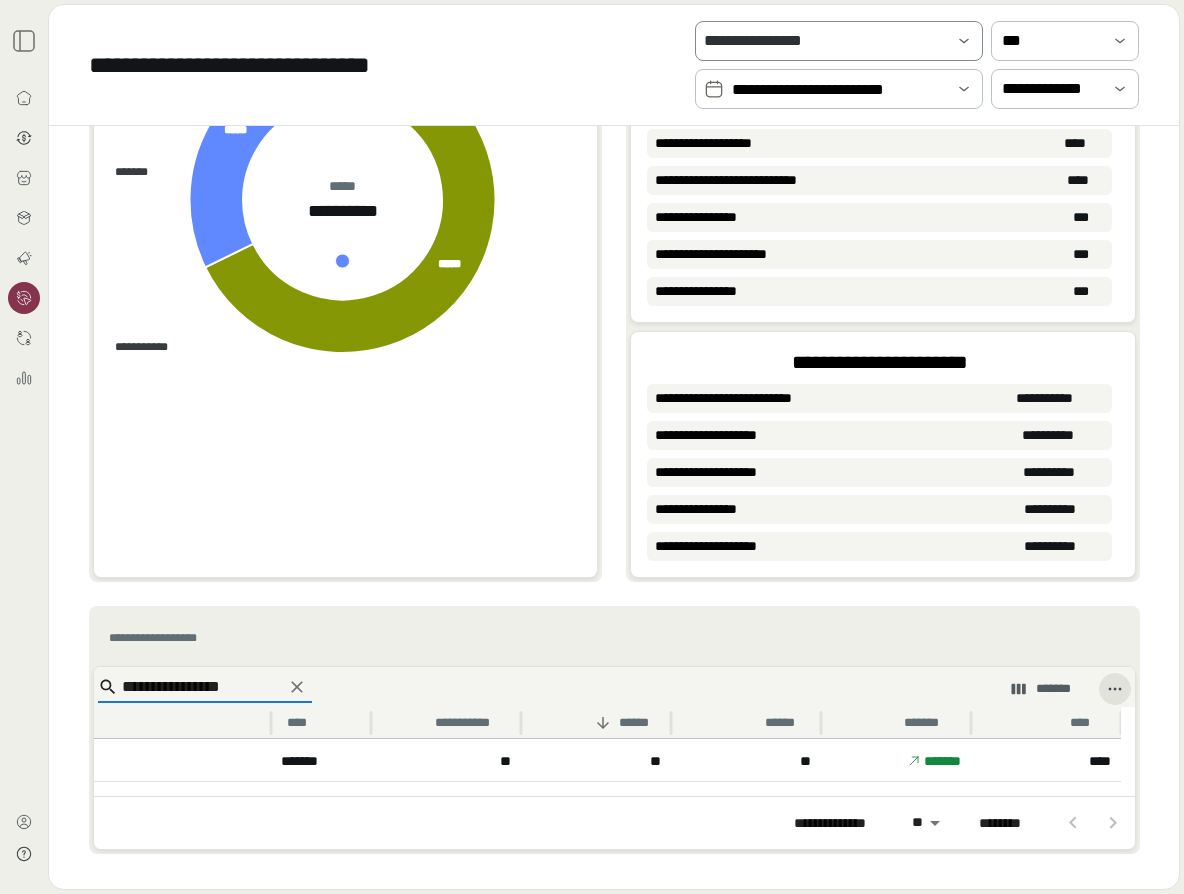 type on "**********" 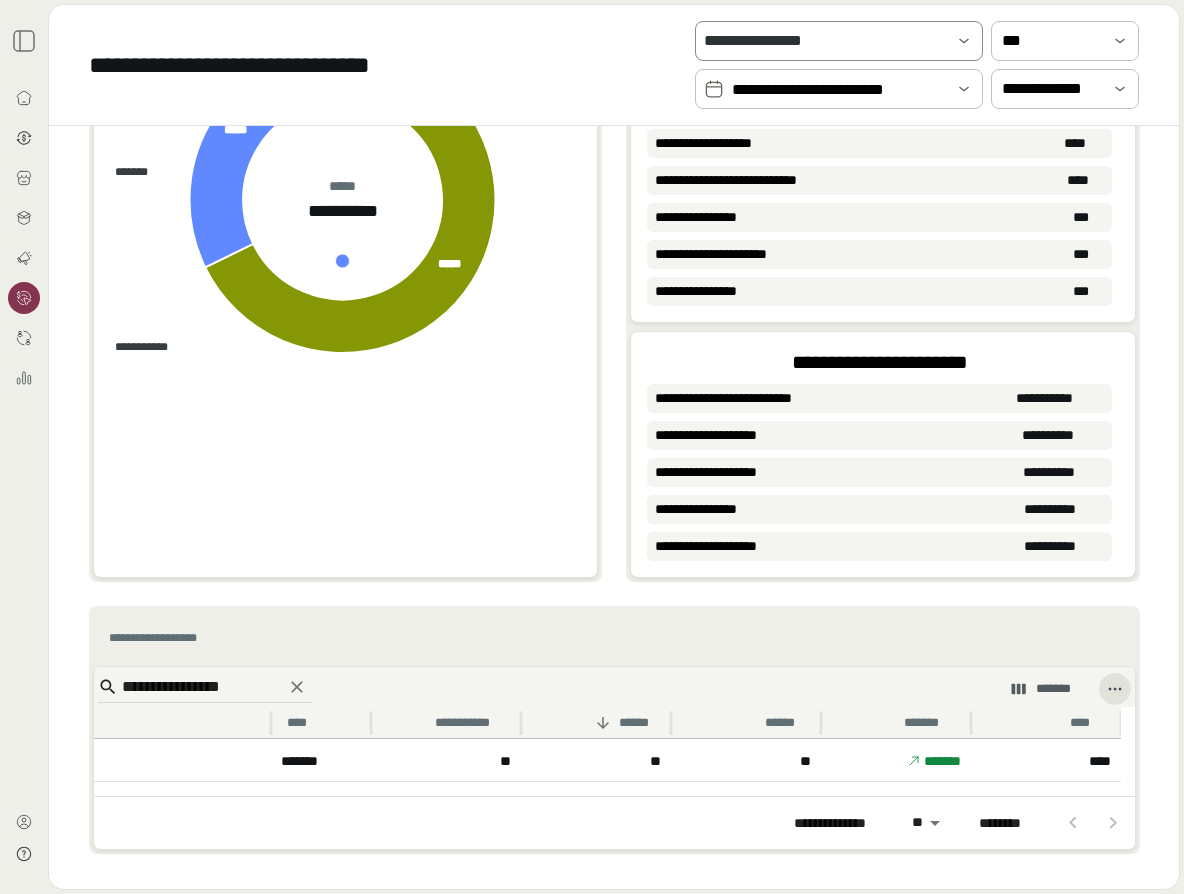 scroll, scrollTop: 0, scrollLeft: 14, axis: horizontal 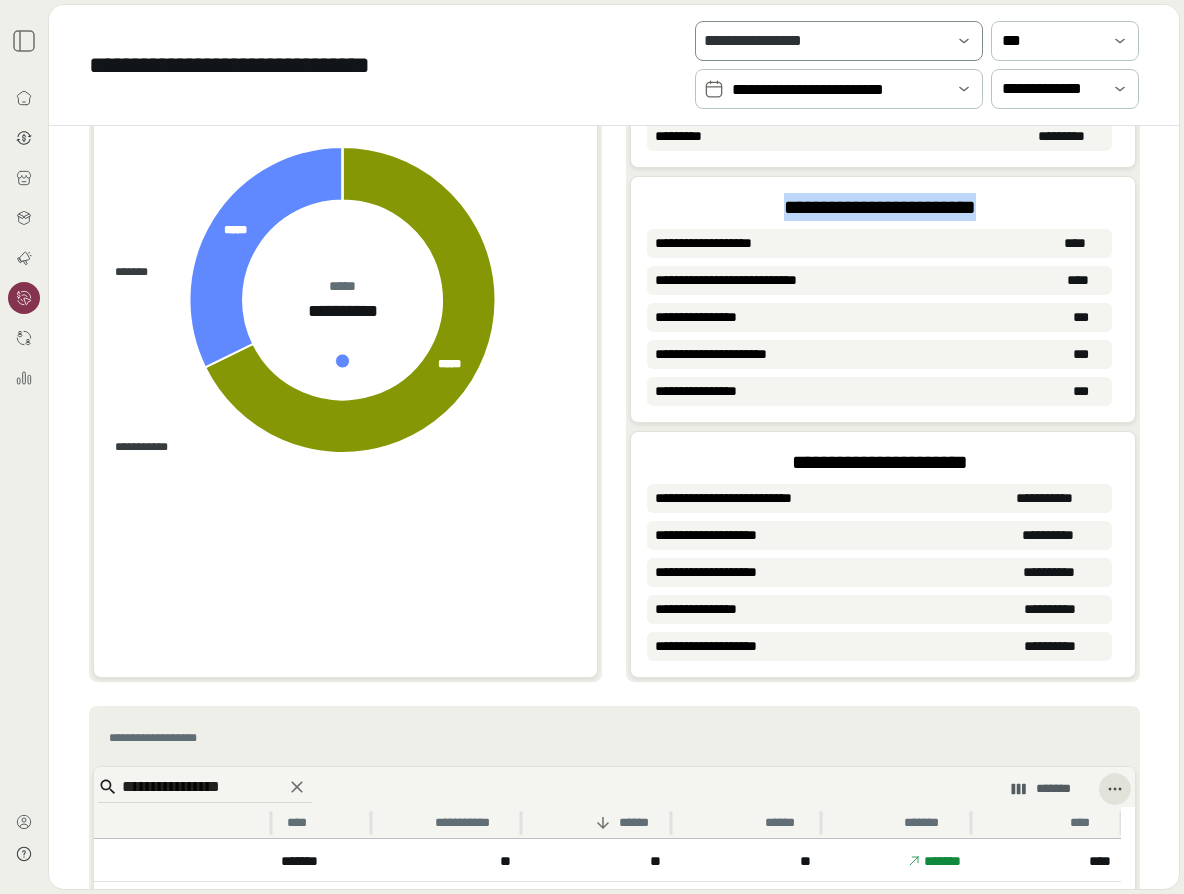 drag, startPoint x: 733, startPoint y: 201, endPoint x: 1025, endPoint y: 211, distance: 292.17117 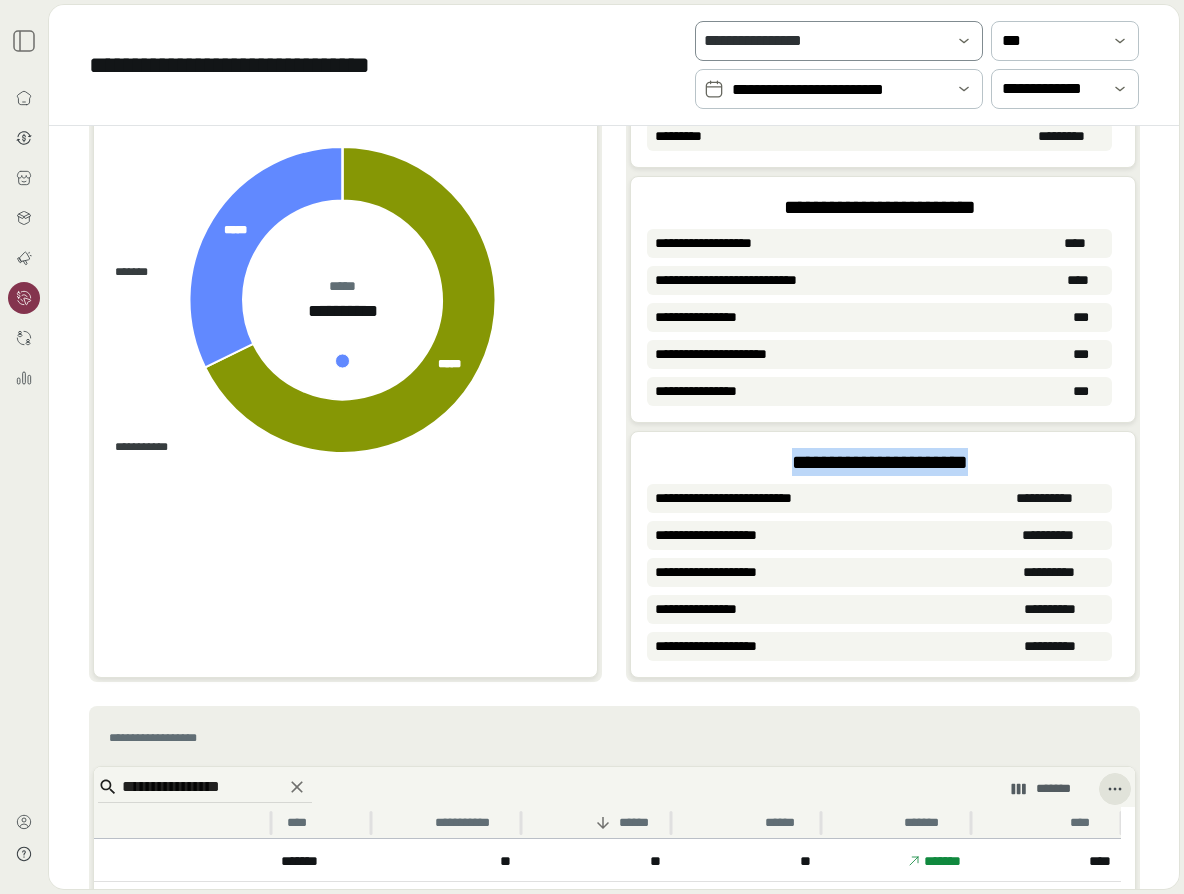 drag, startPoint x: 741, startPoint y: 455, endPoint x: 1058, endPoint y: 466, distance: 317.1908 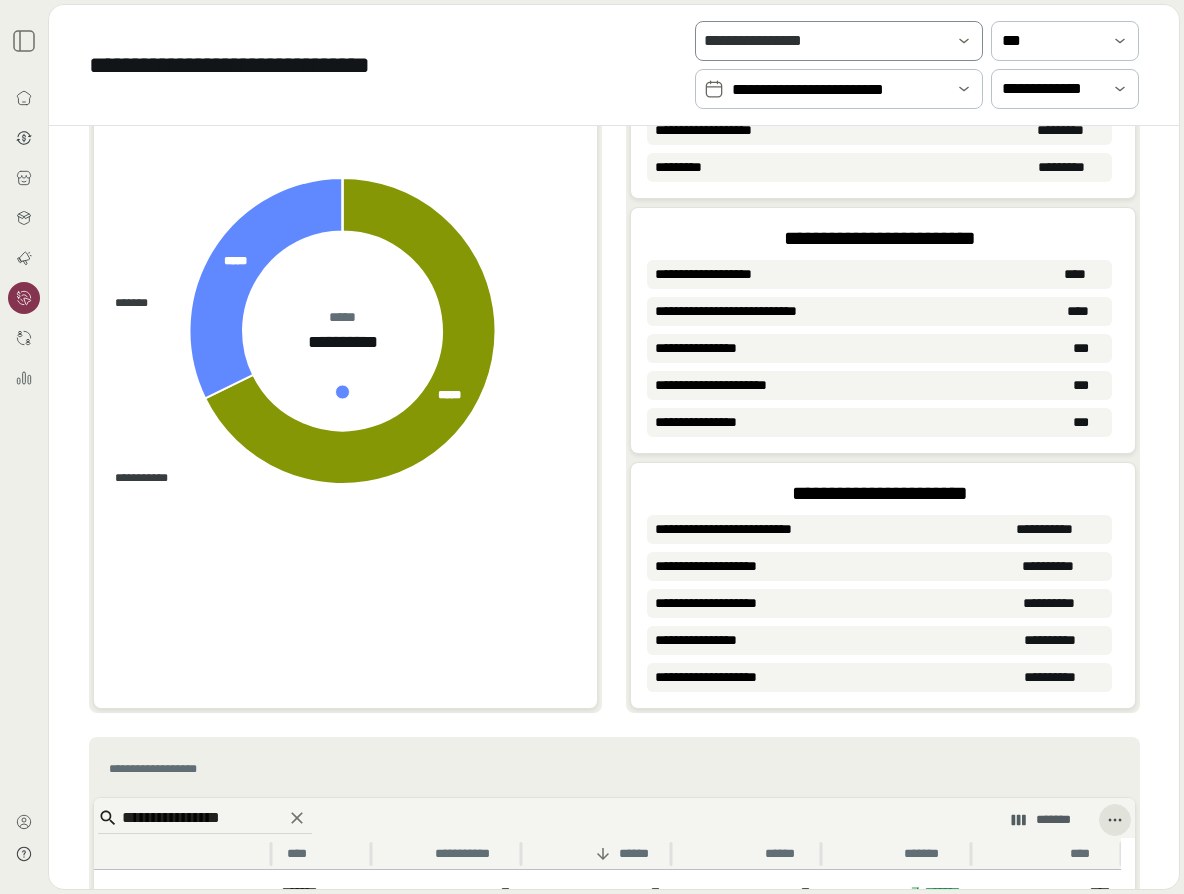 scroll, scrollTop: 344, scrollLeft: 0, axis: vertical 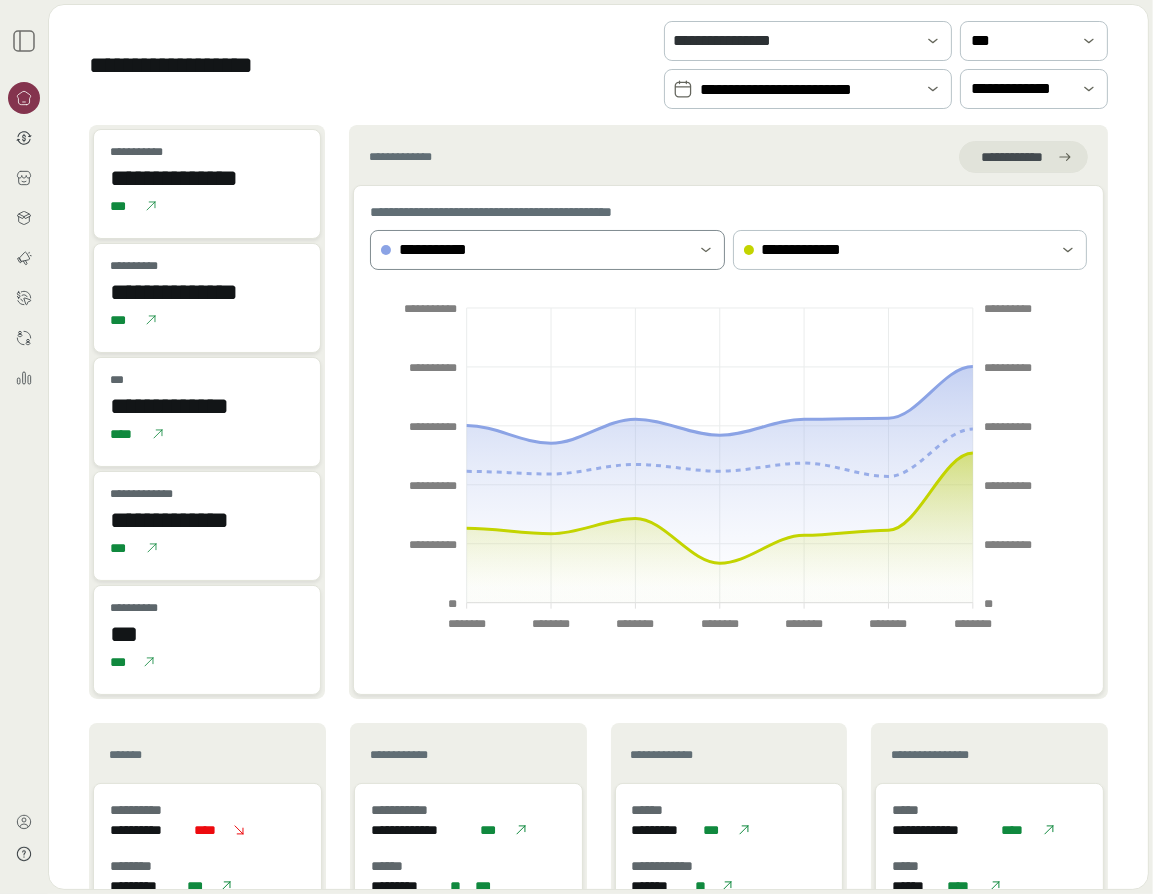 click at bounding box center (710, 250) 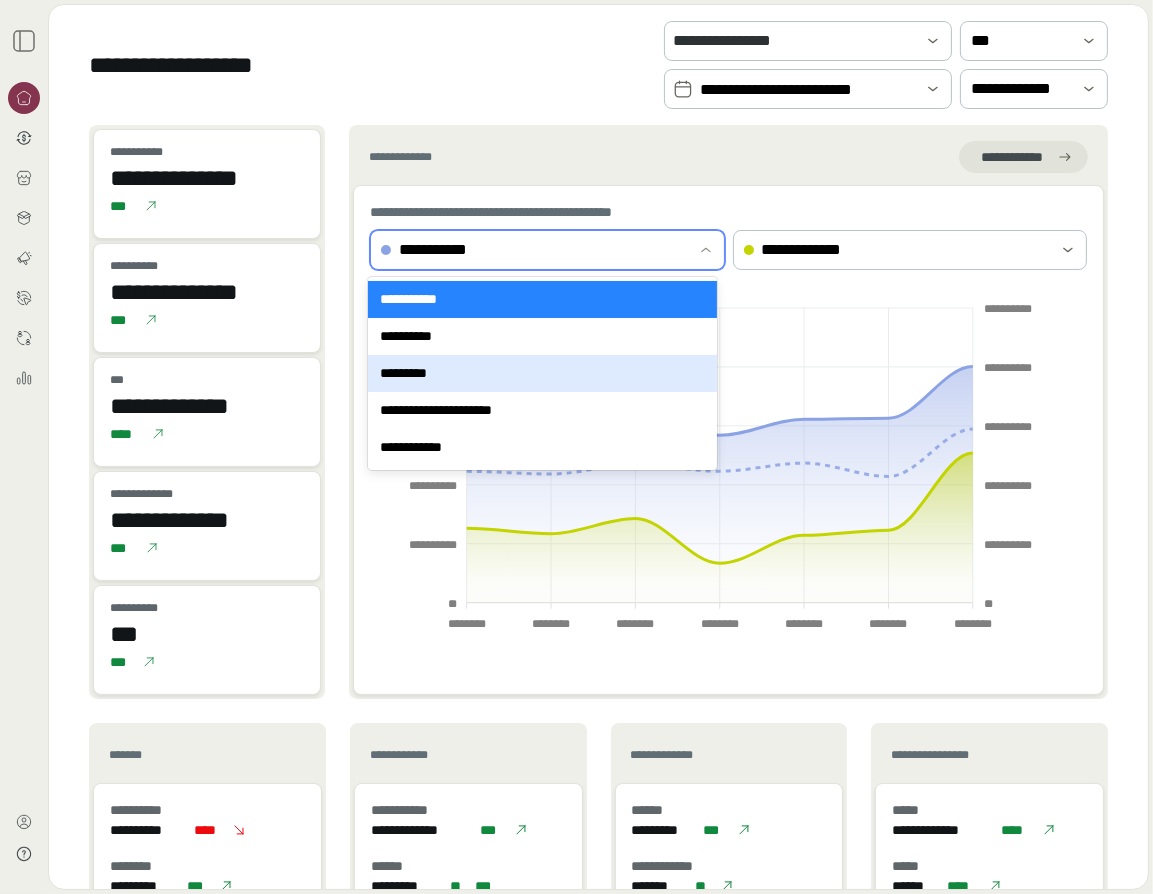 click on "*********" at bounding box center (542, 373) 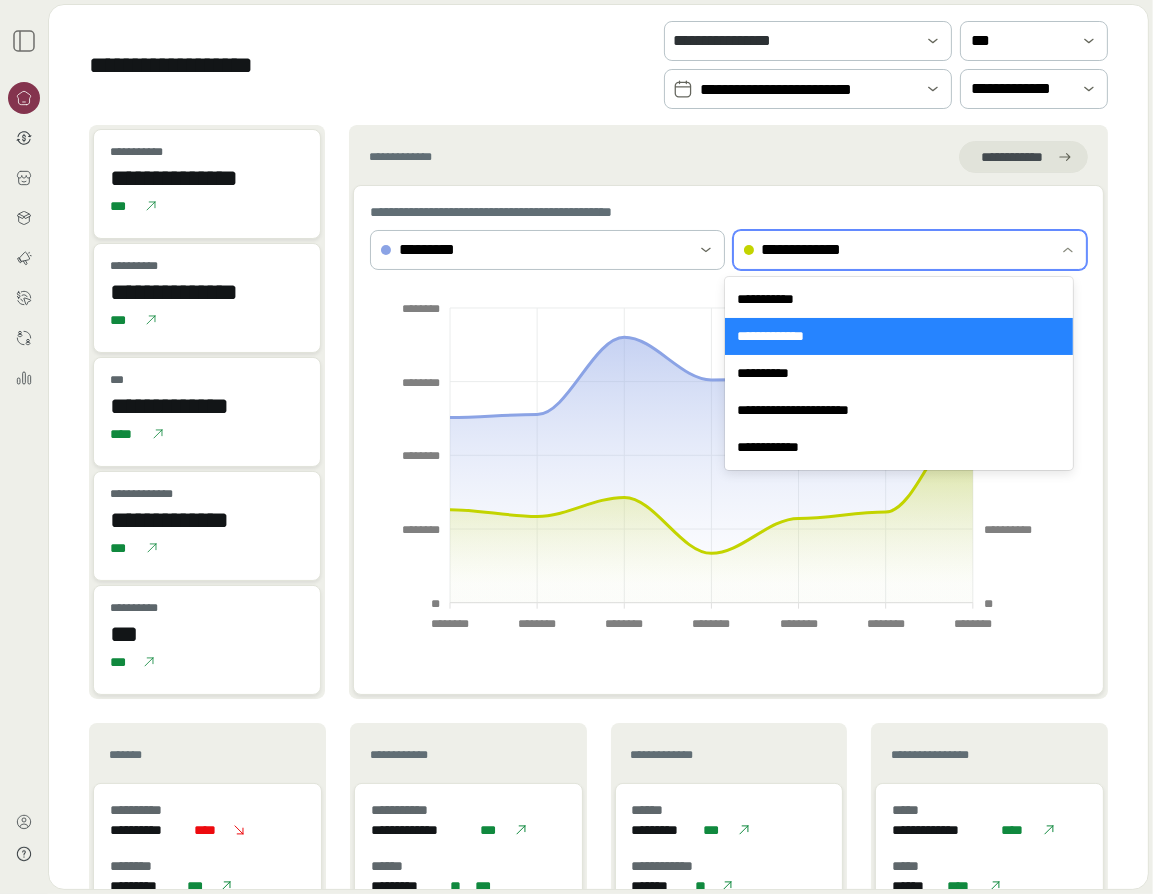 click on "**********" at bounding box center (893, 250) 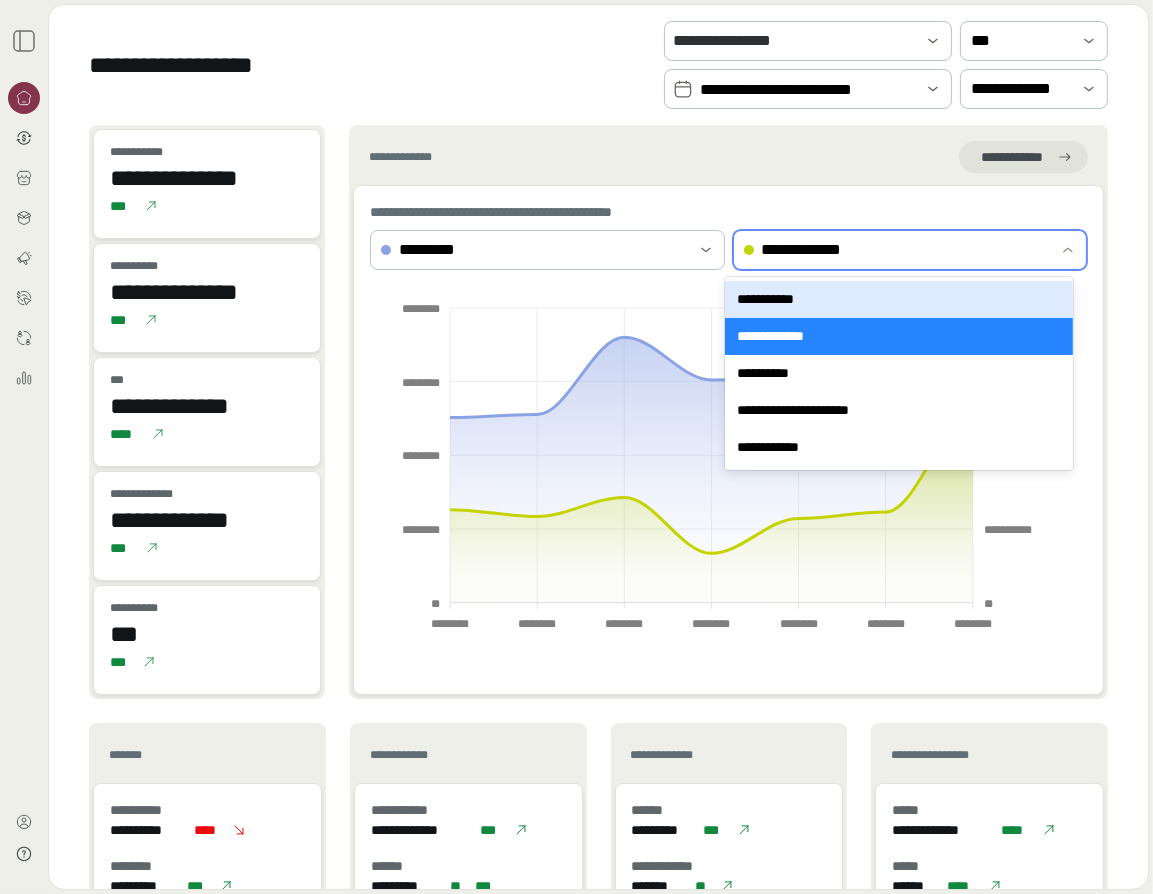click on "**********" at bounding box center (899, 299) 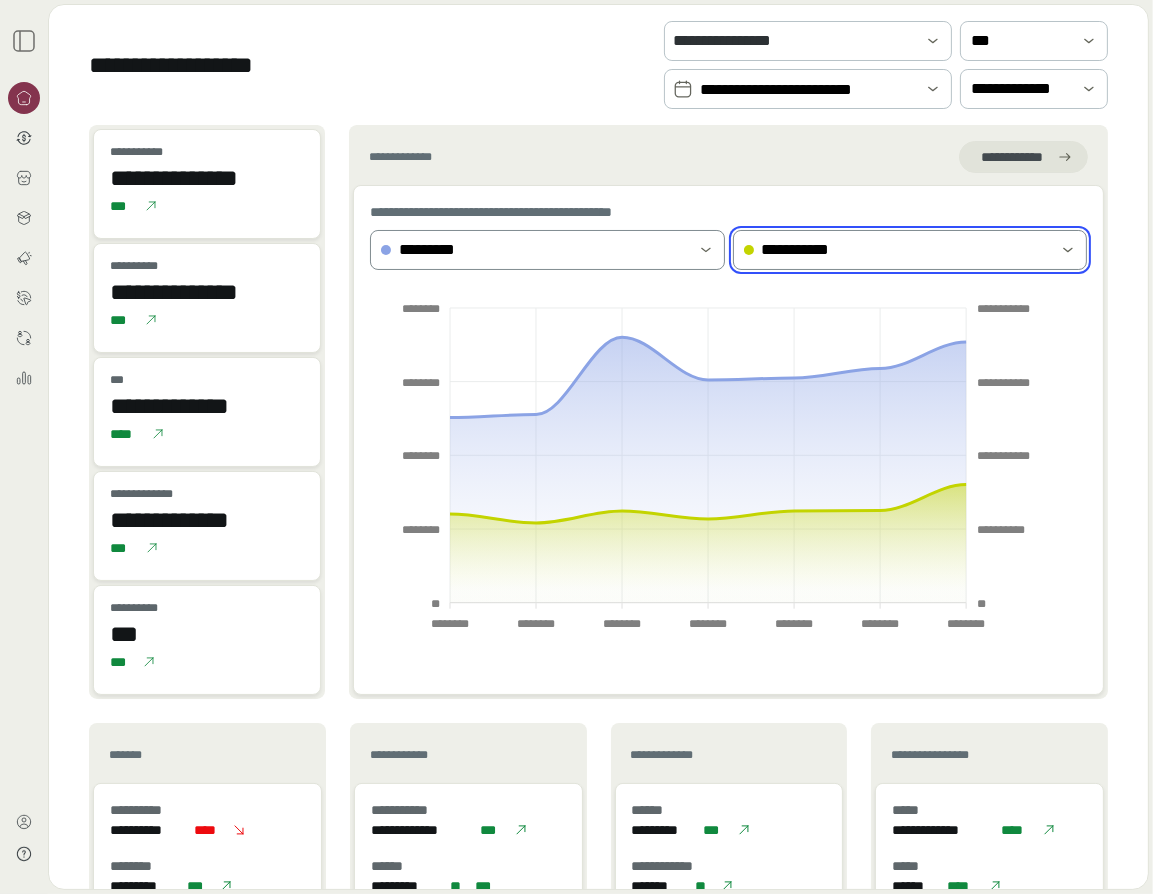 click on "*********" at bounding box center (533, 250) 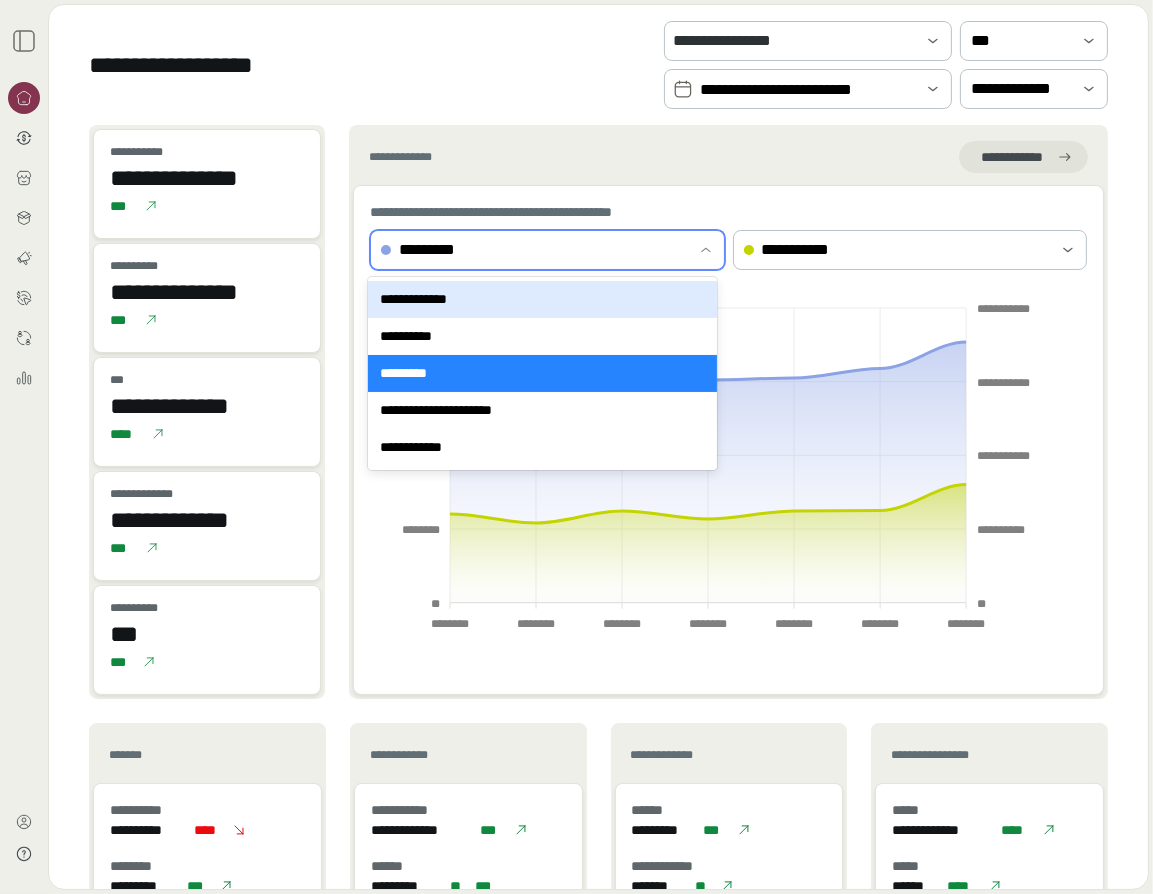 click on "**********" at bounding box center [542, 299] 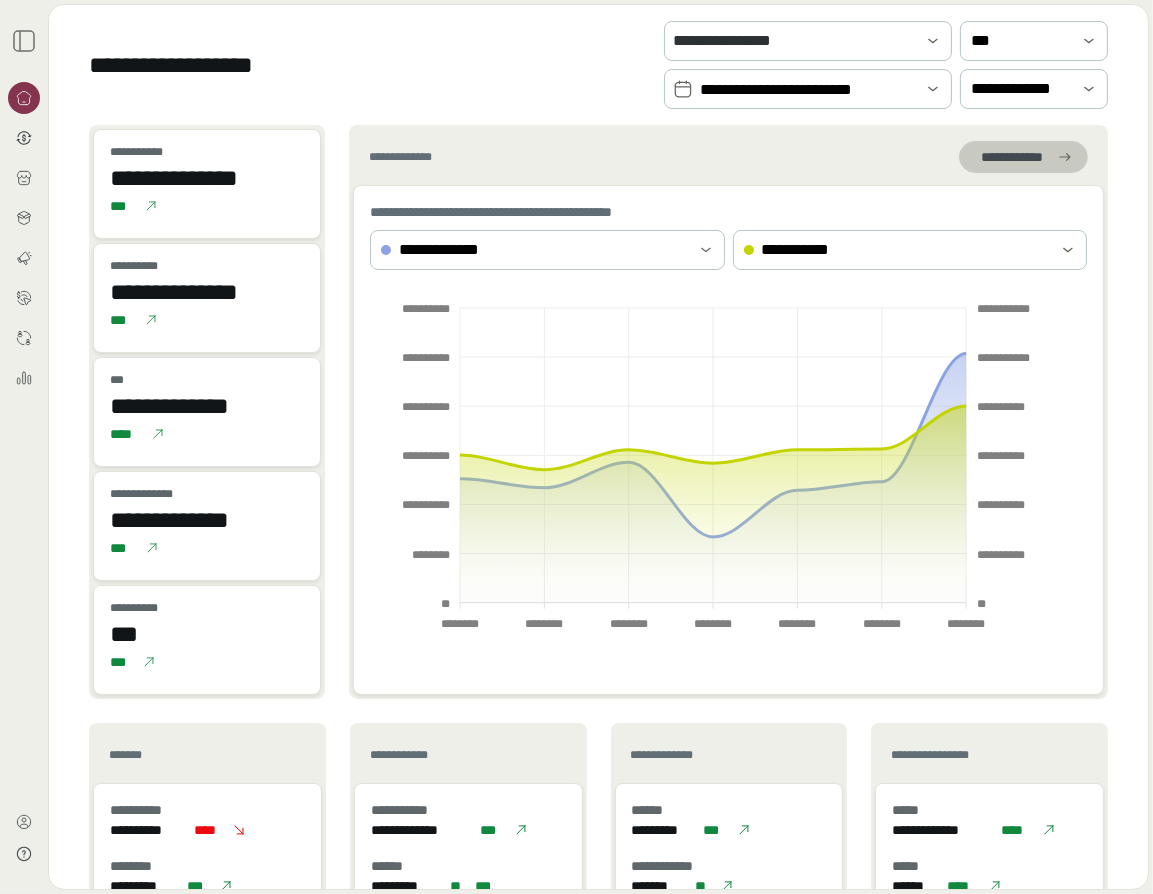 click on "**********" at bounding box center [1011, 157] 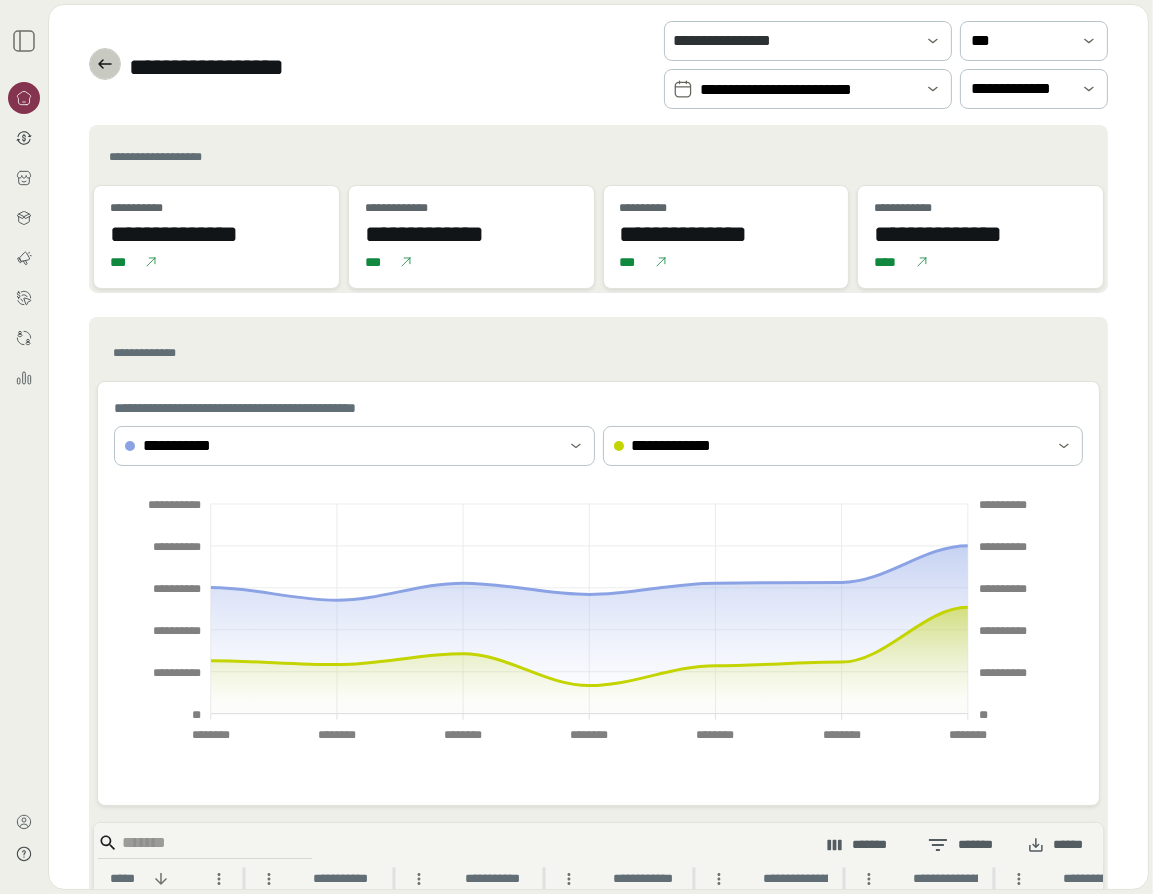 click 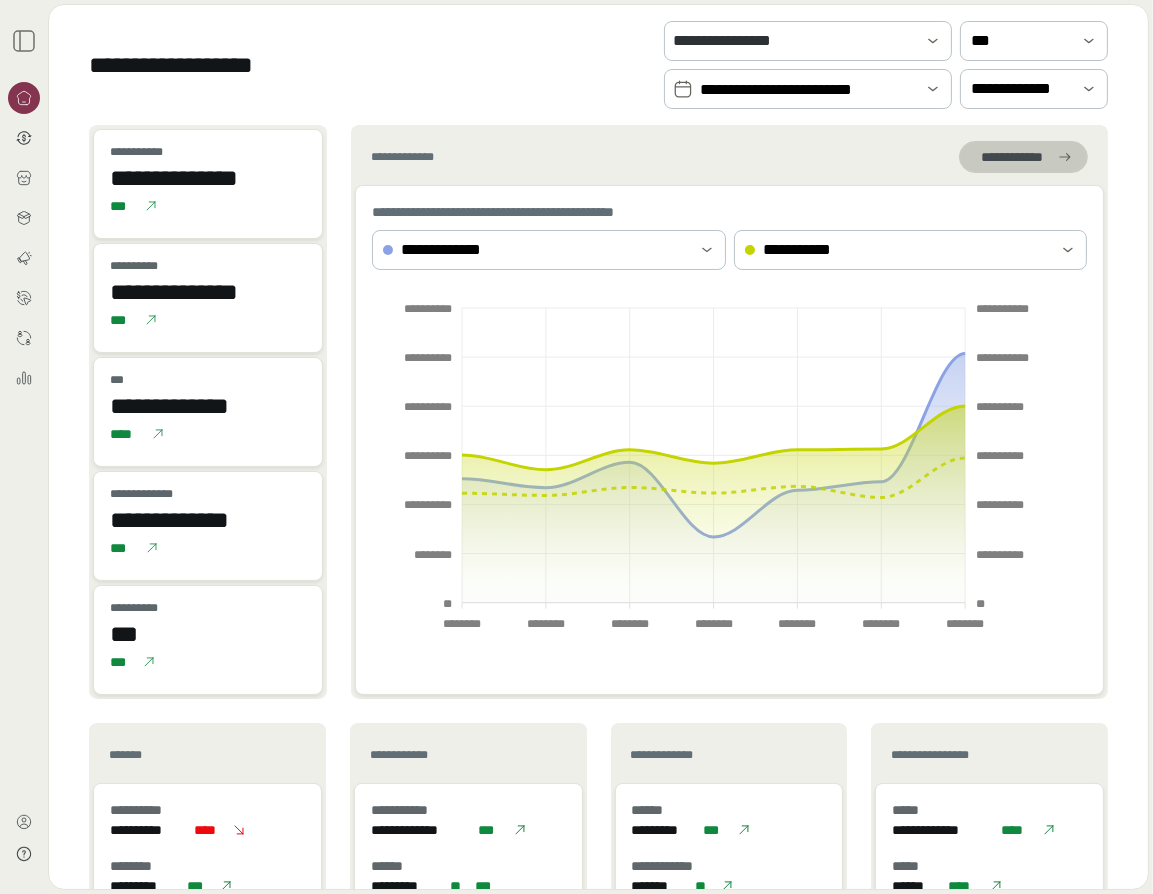 click at bounding box center [1023, 157] 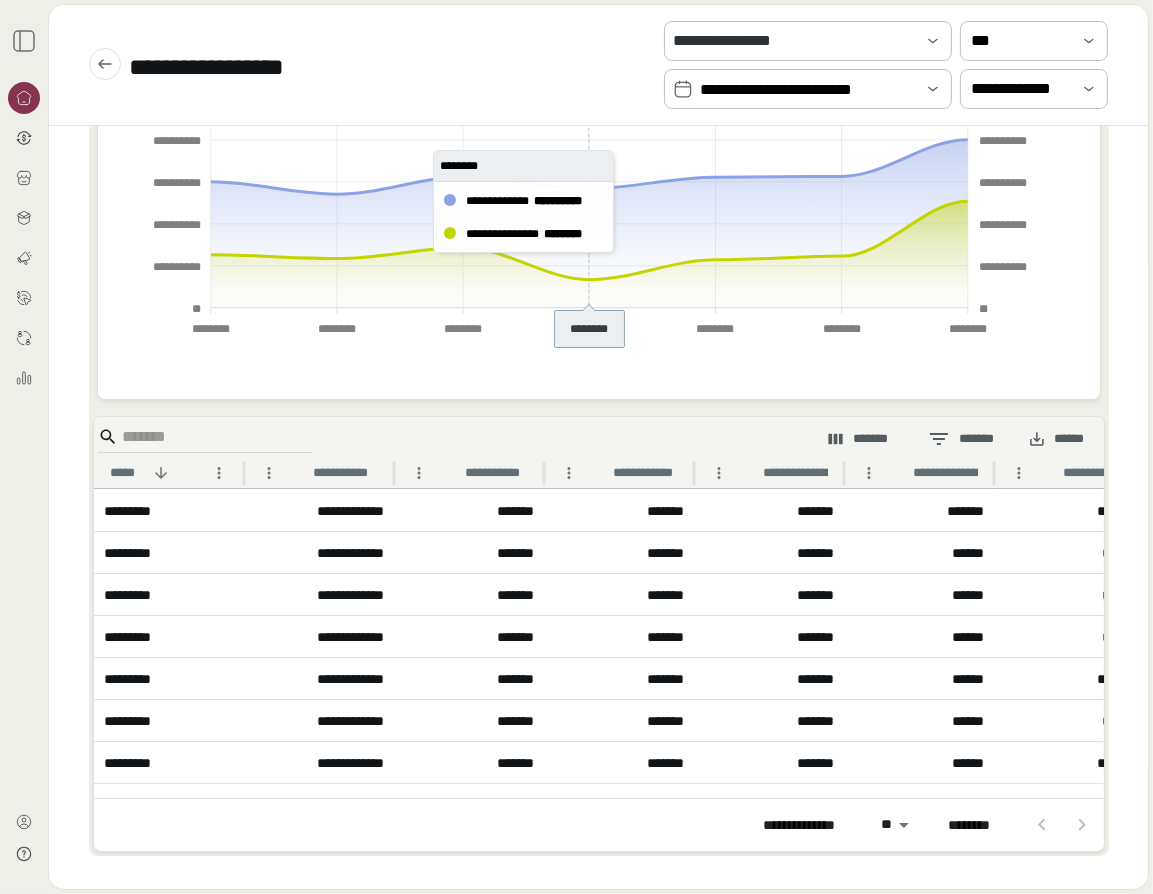 scroll, scrollTop: 409, scrollLeft: 0, axis: vertical 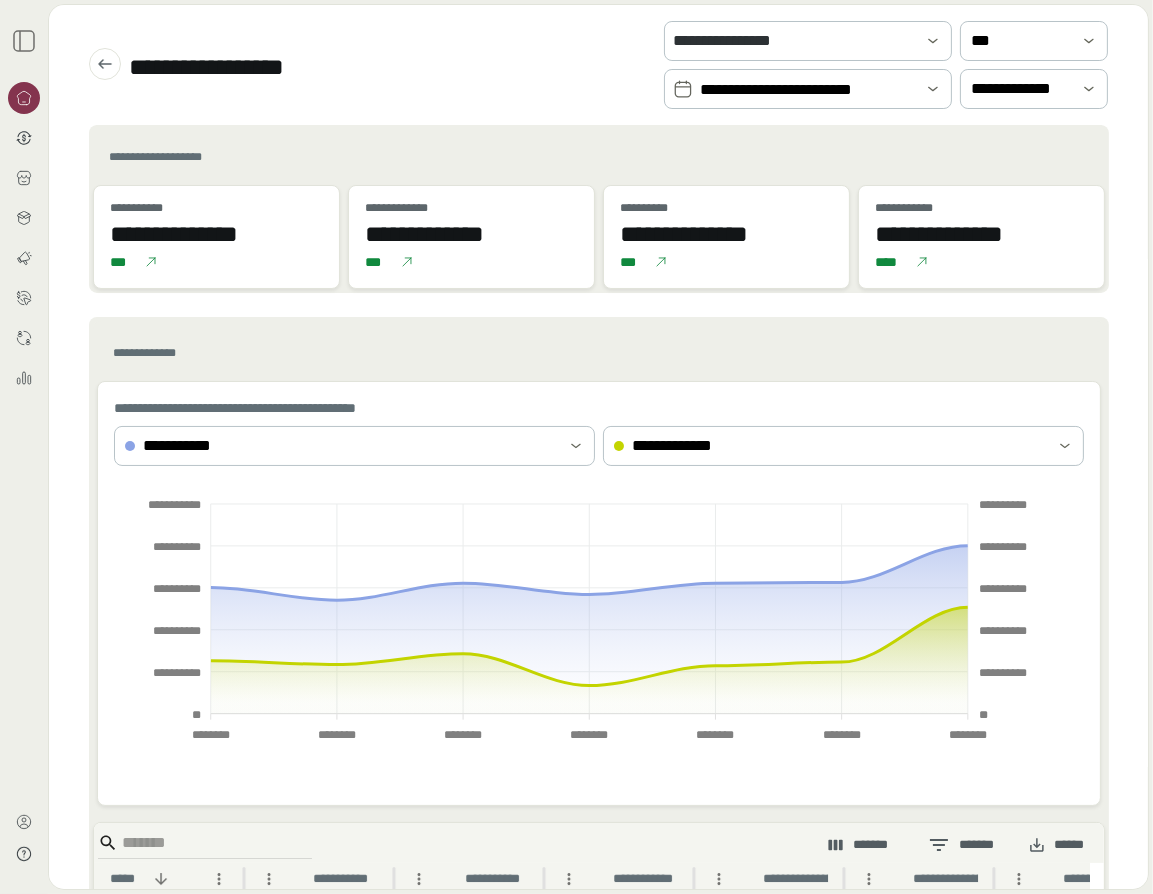 click on "**********" at bounding box center (228, 64) 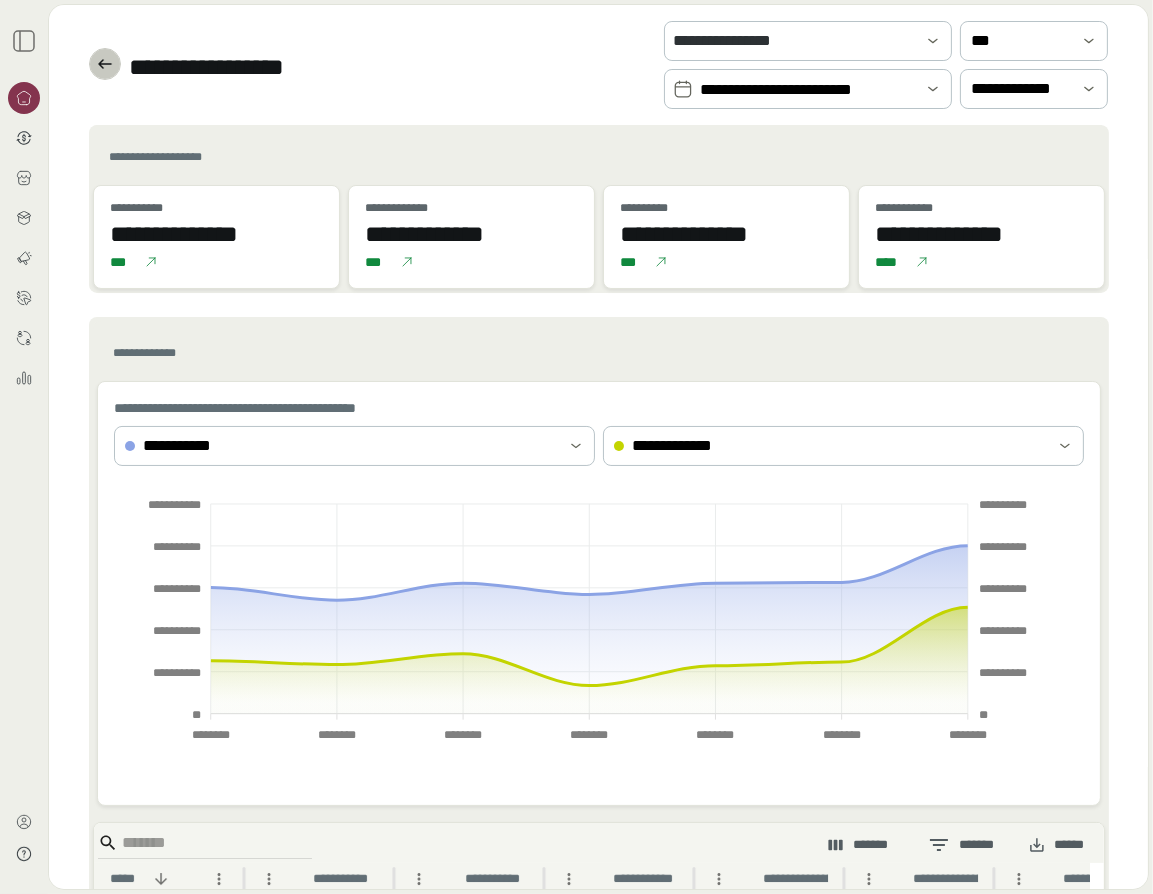 click 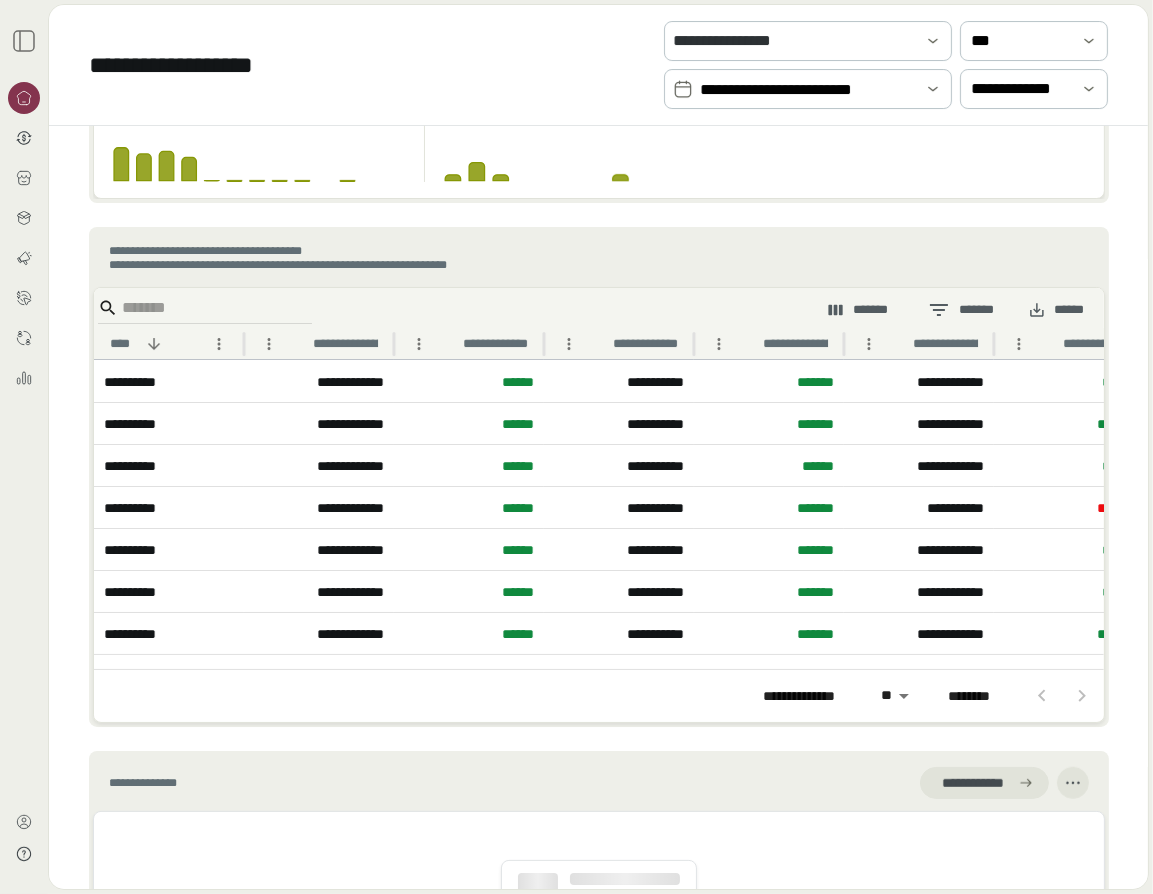 scroll, scrollTop: 1300, scrollLeft: 0, axis: vertical 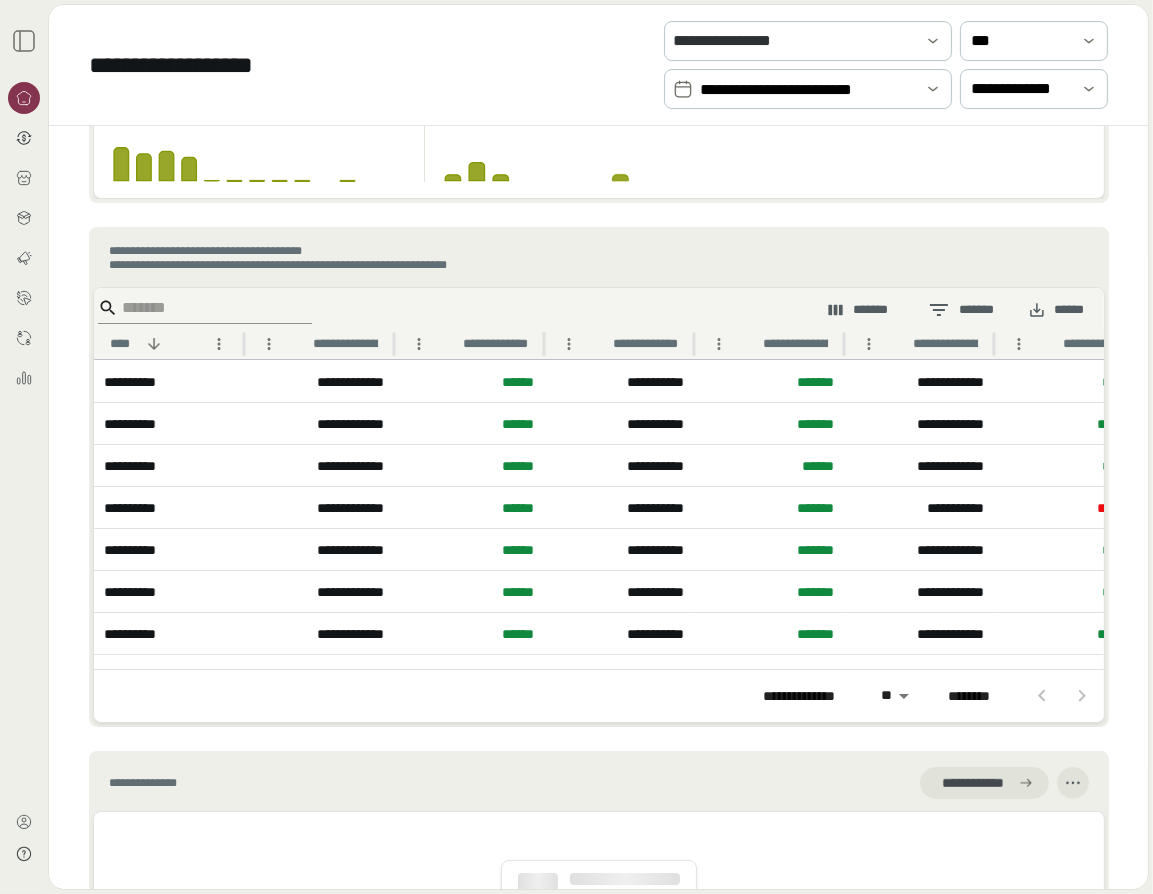 click at bounding box center (202, 308) 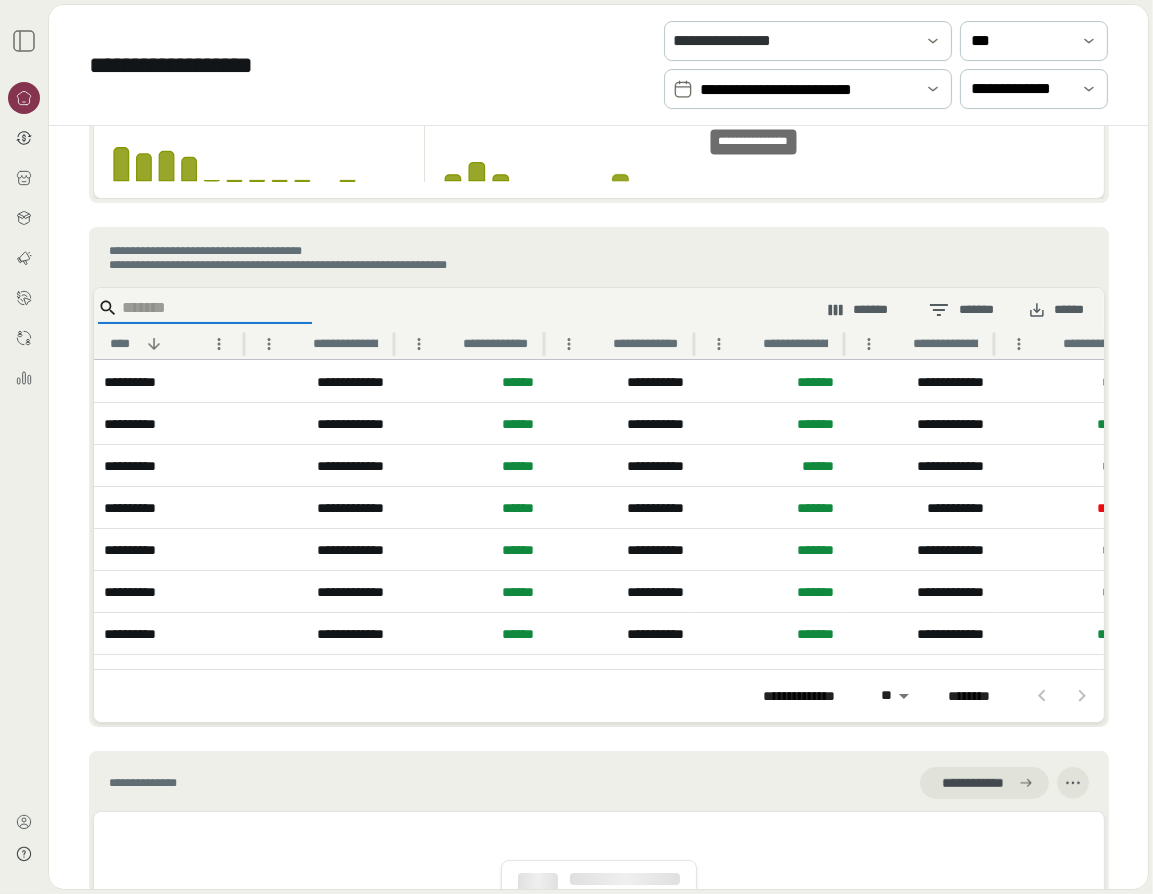 scroll, scrollTop: 1544, scrollLeft: 0, axis: vertical 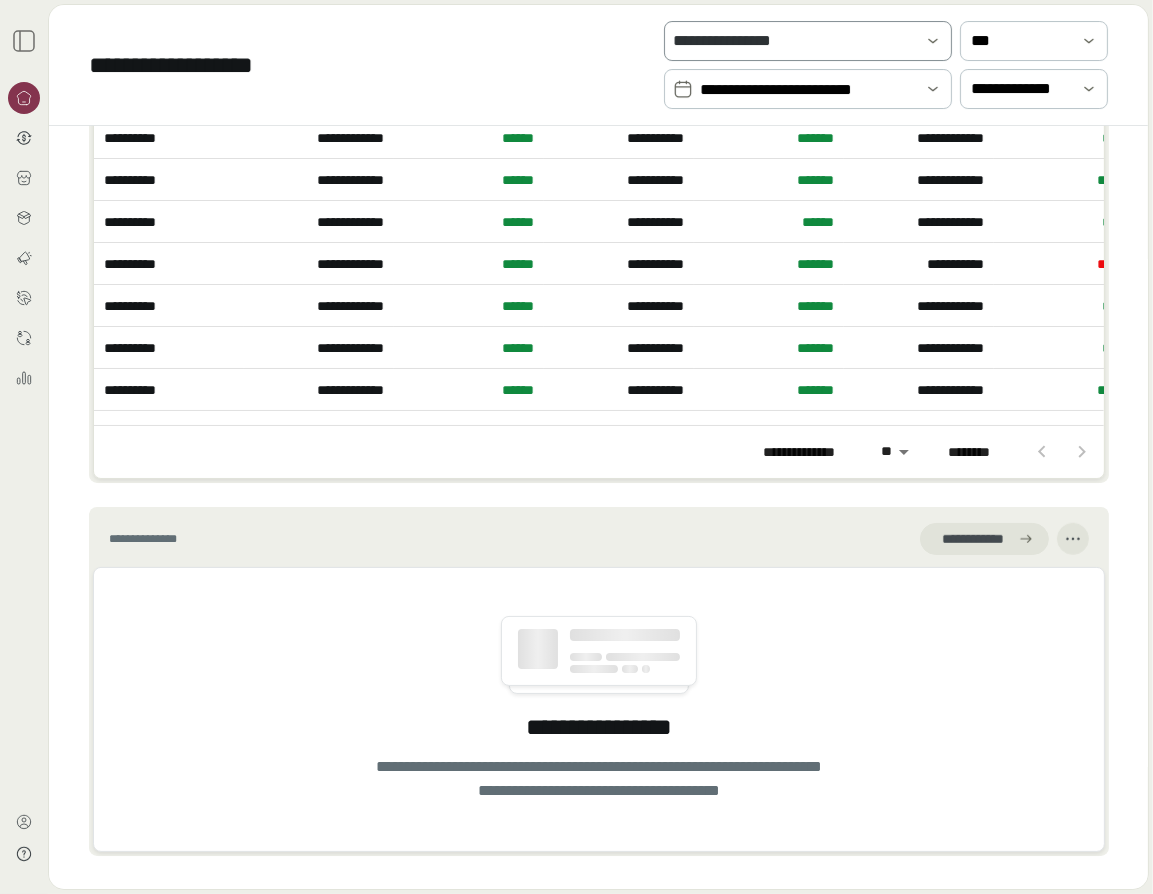 click on "**********" at bounding box center [794, 41] 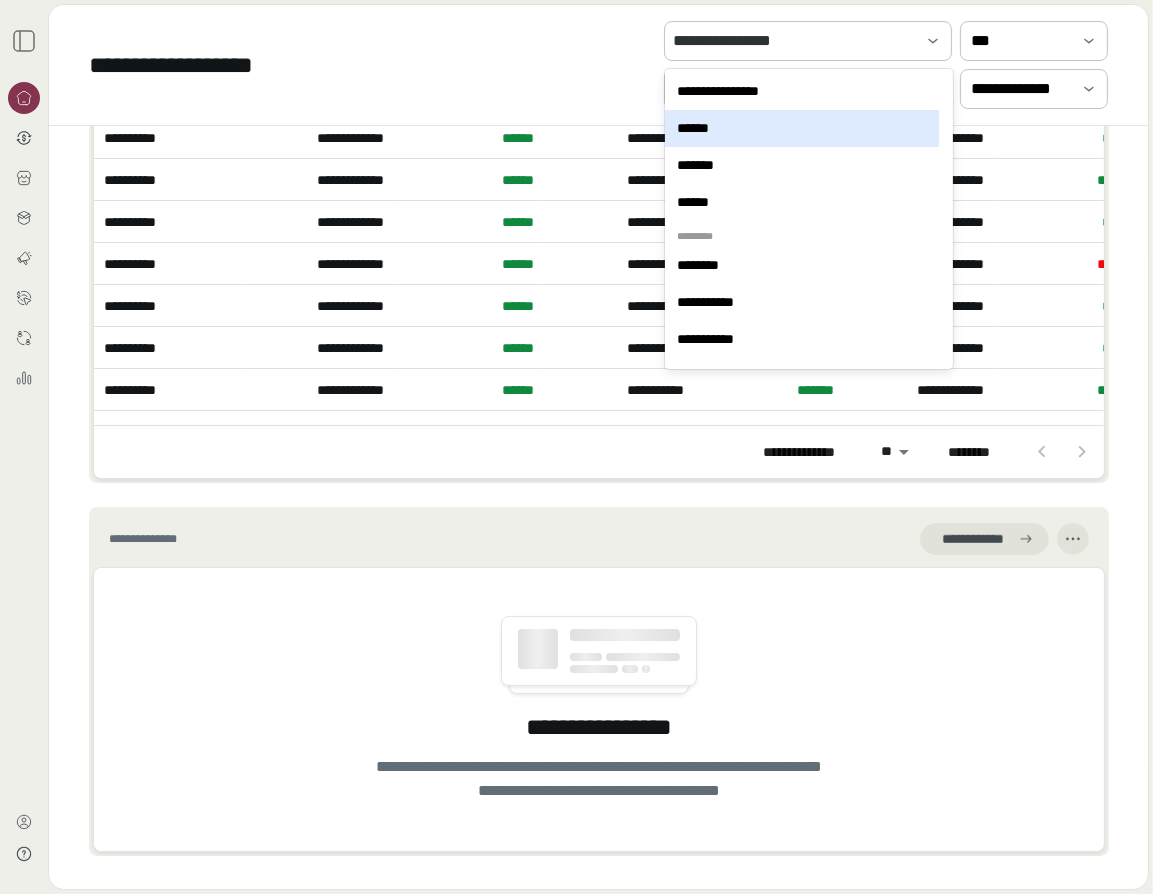 click on "******" at bounding box center [801, 128] 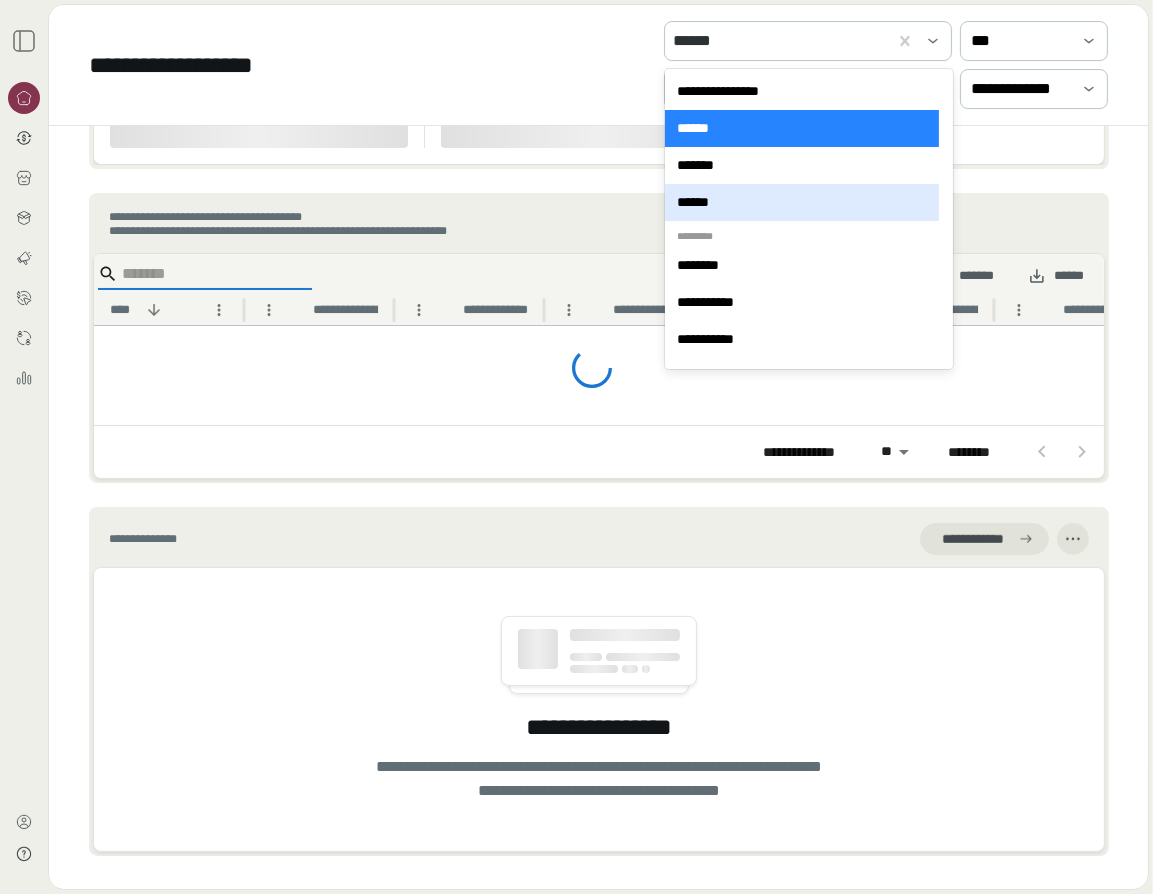 scroll, scrollTop: 1544, scrollLeft: 0, axis: vertical 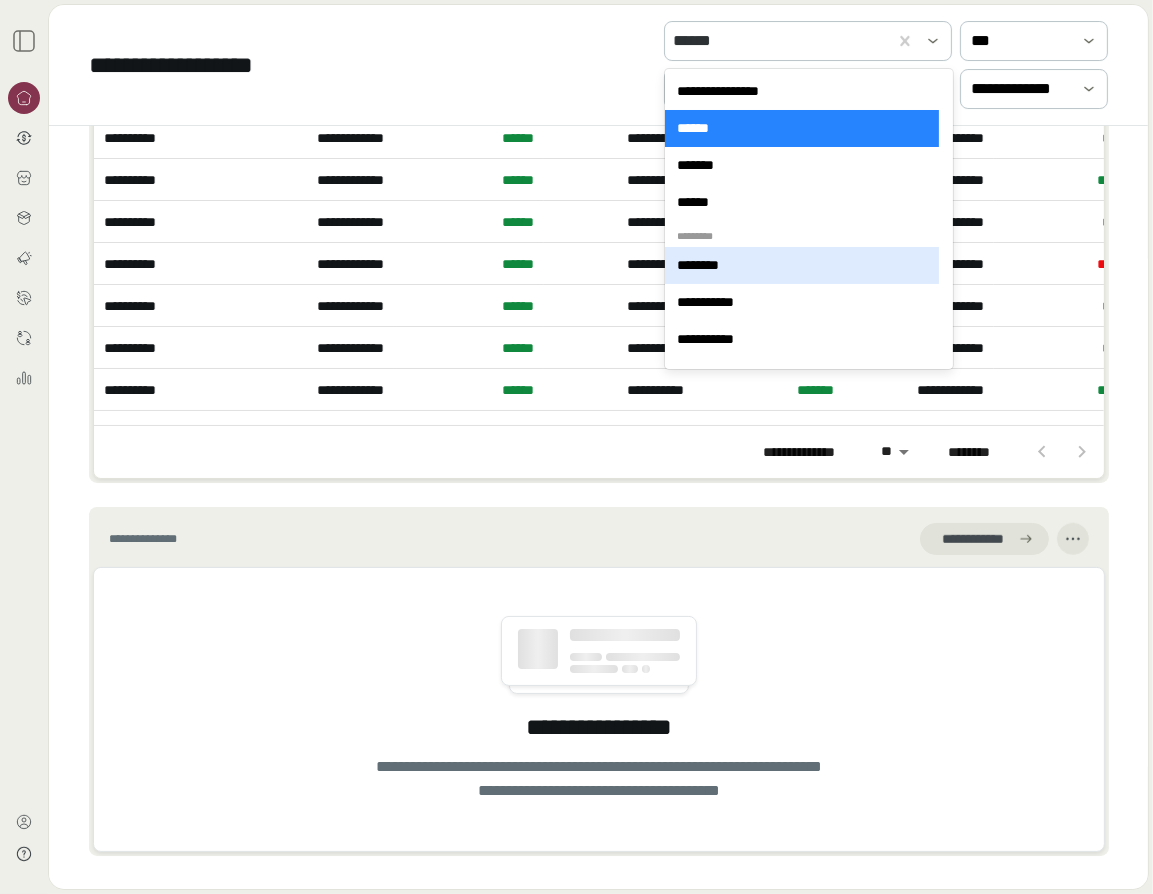 click on "********" at bounding box center [801, 265] 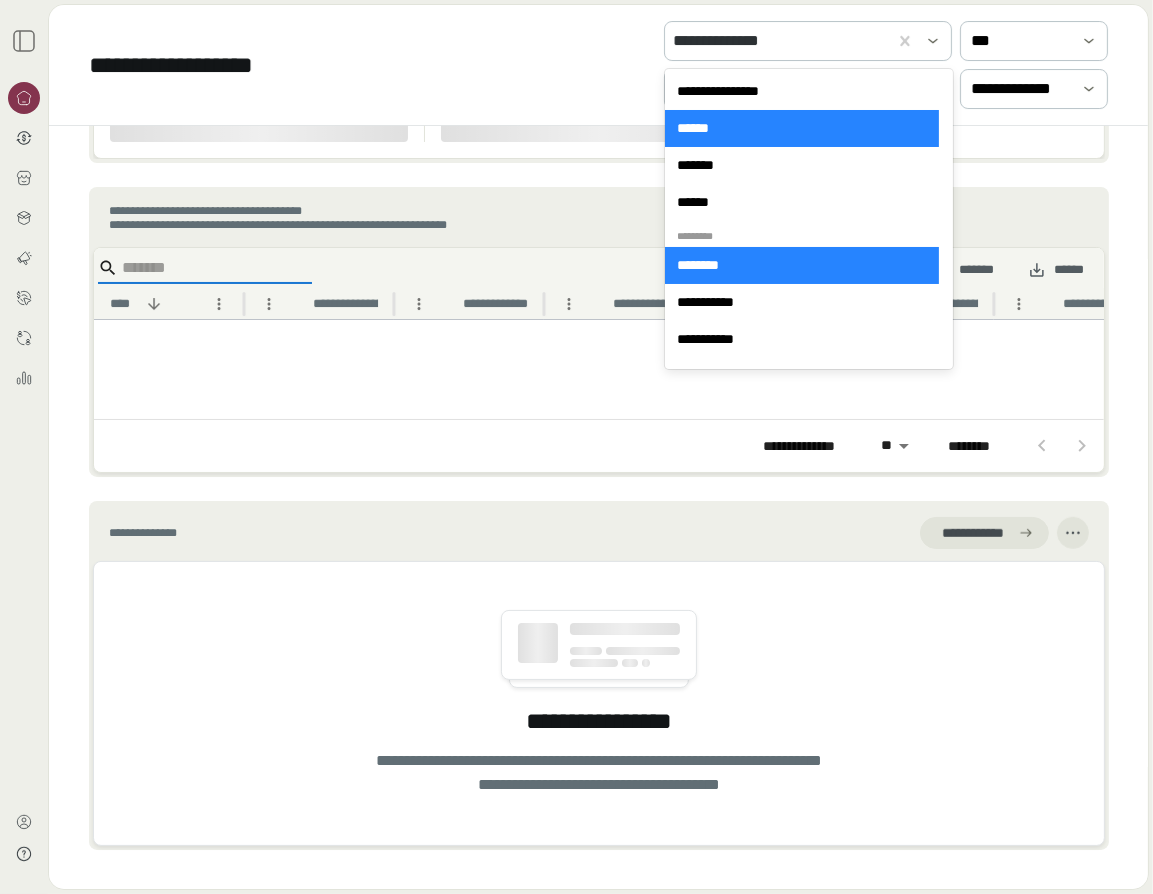 scroll, scrollTop: 1319, scrollLeft: 0, axis: vertical 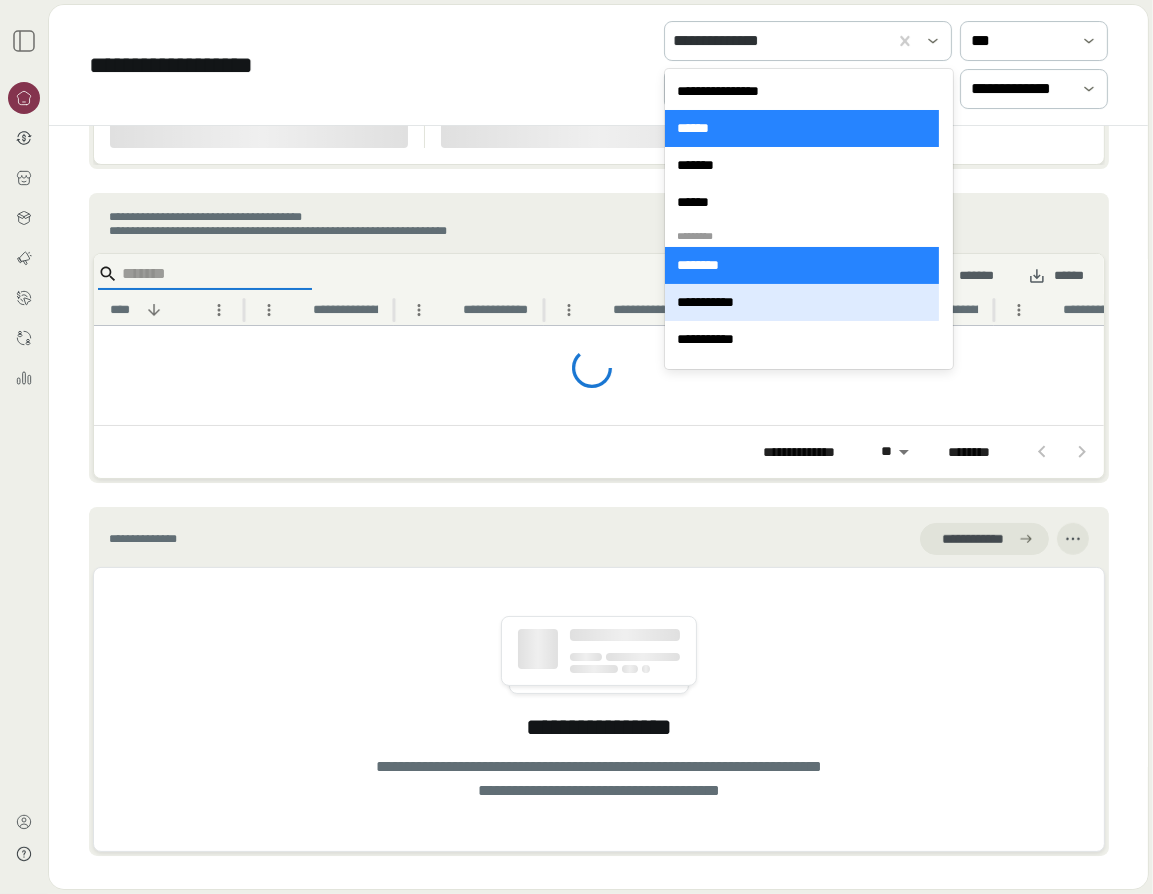 click on "**********" at bounding box center (801, 302) 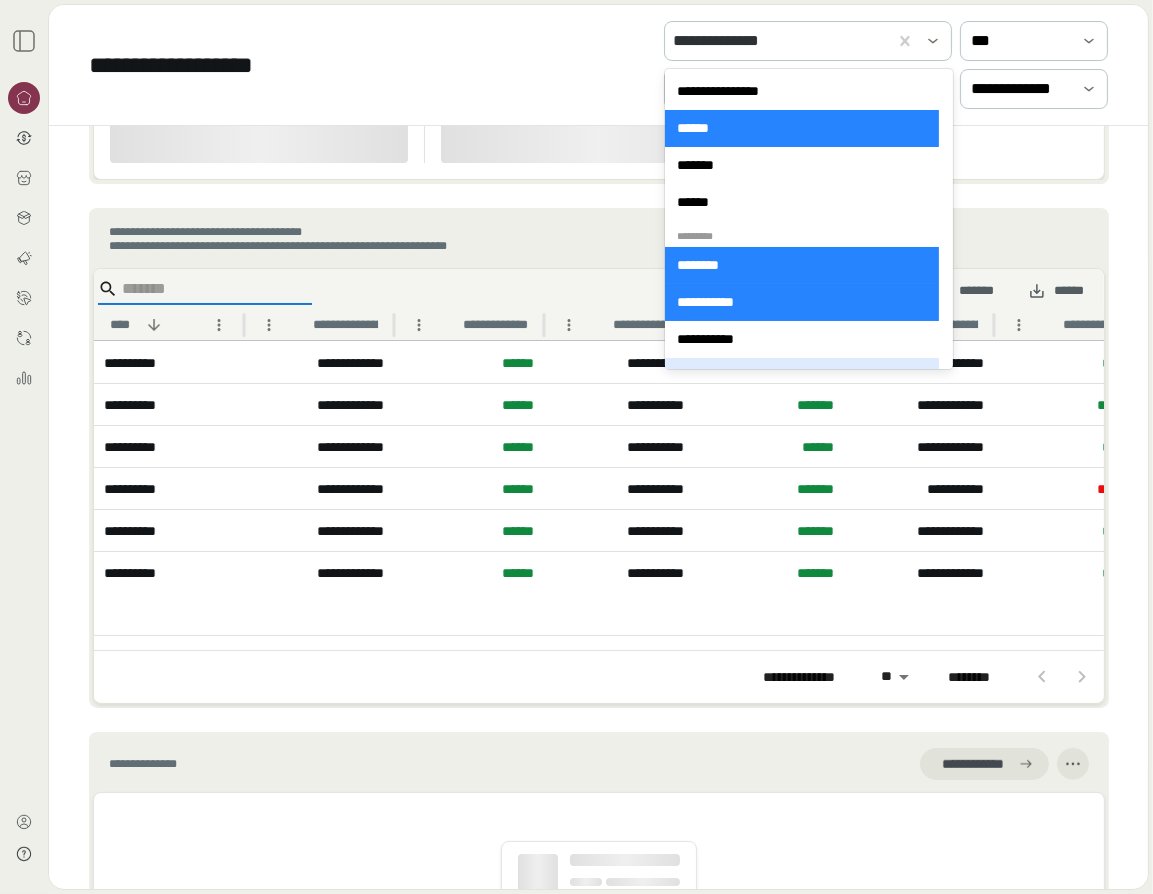 scroll, scrollTop: 1544, scrollLeft: 0, axis: vertical 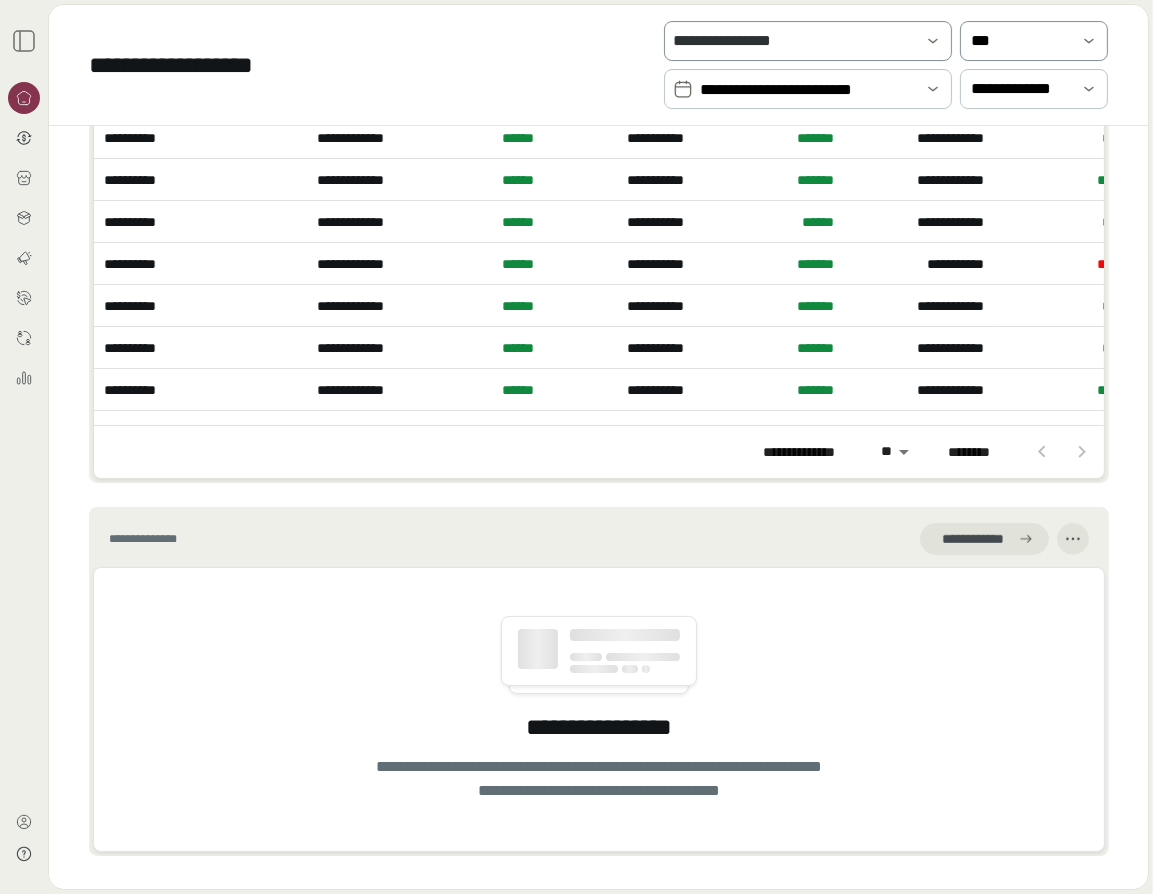click at bounding box center [1020, 41] 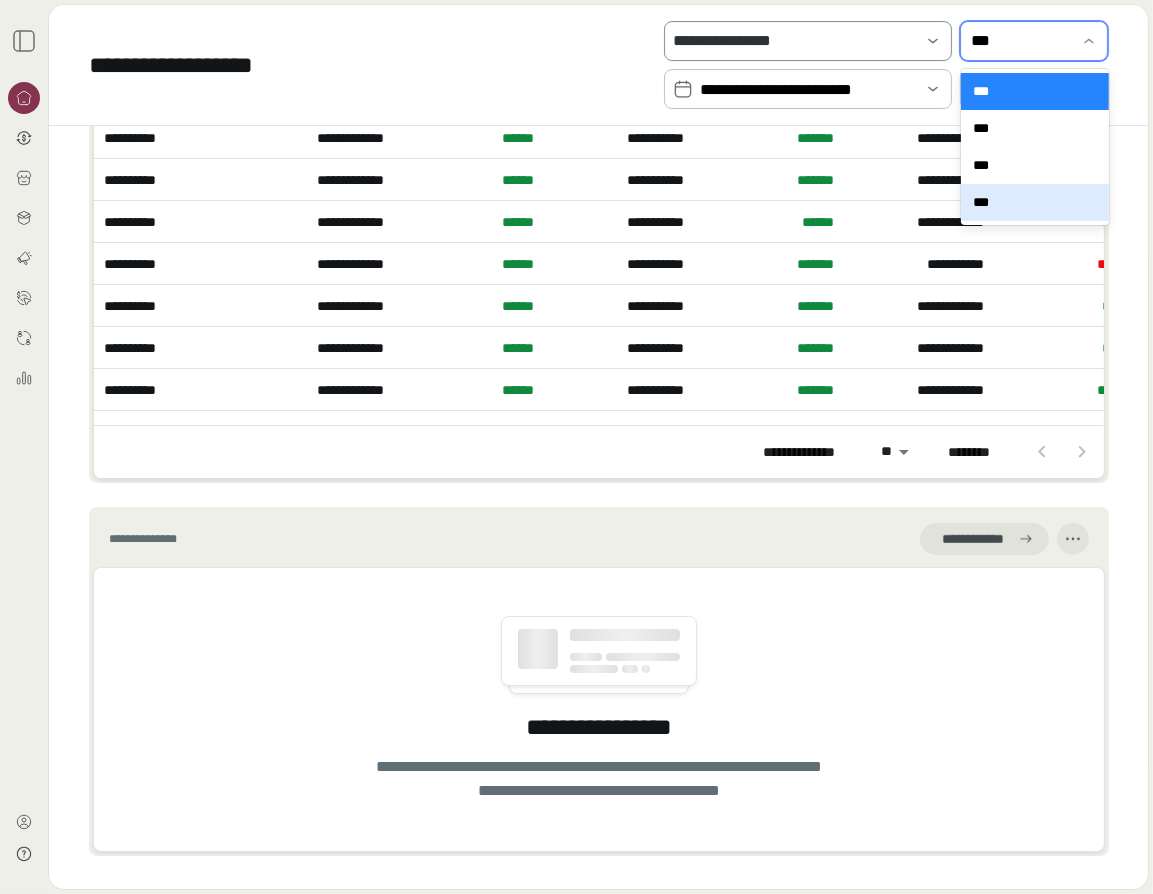 click on "***" at bounding box center (1034, 202) 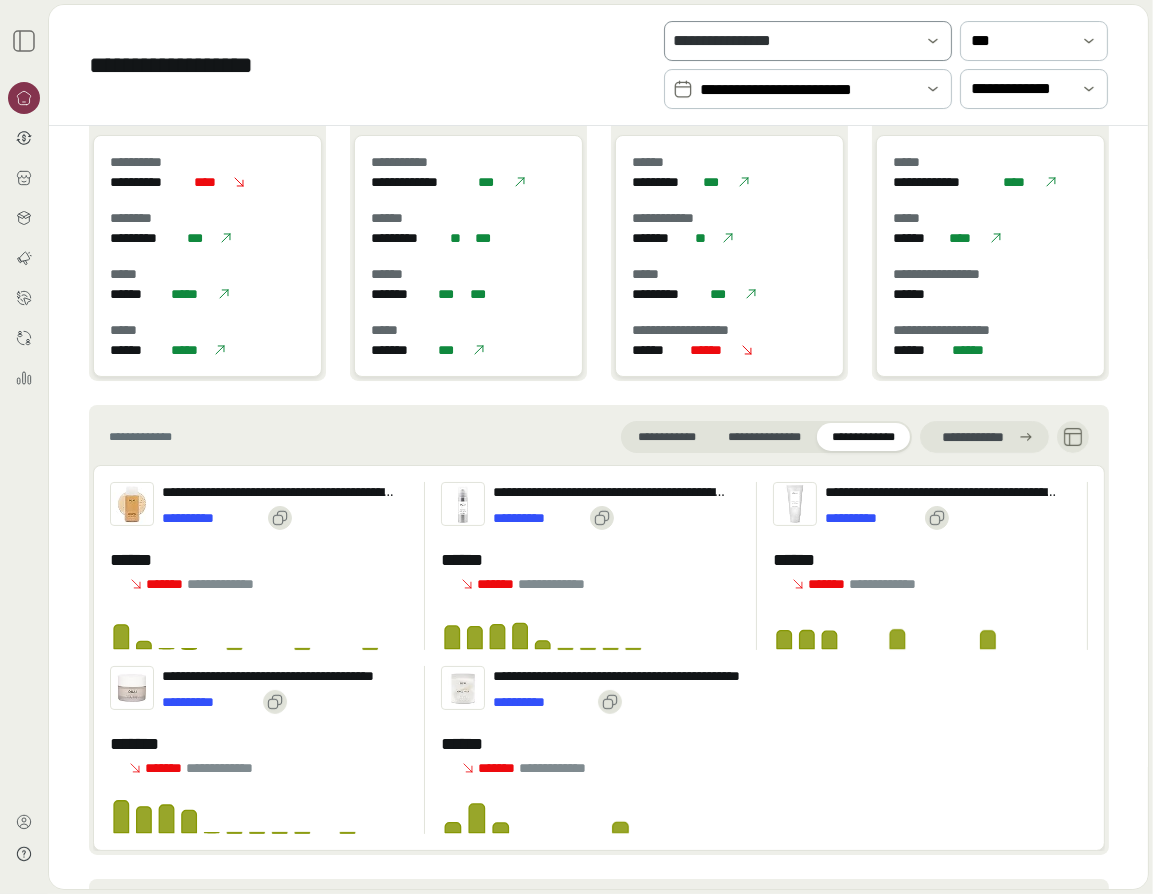 scroll, scrollTop: 644, scrollLeft: 0, axis: vertical 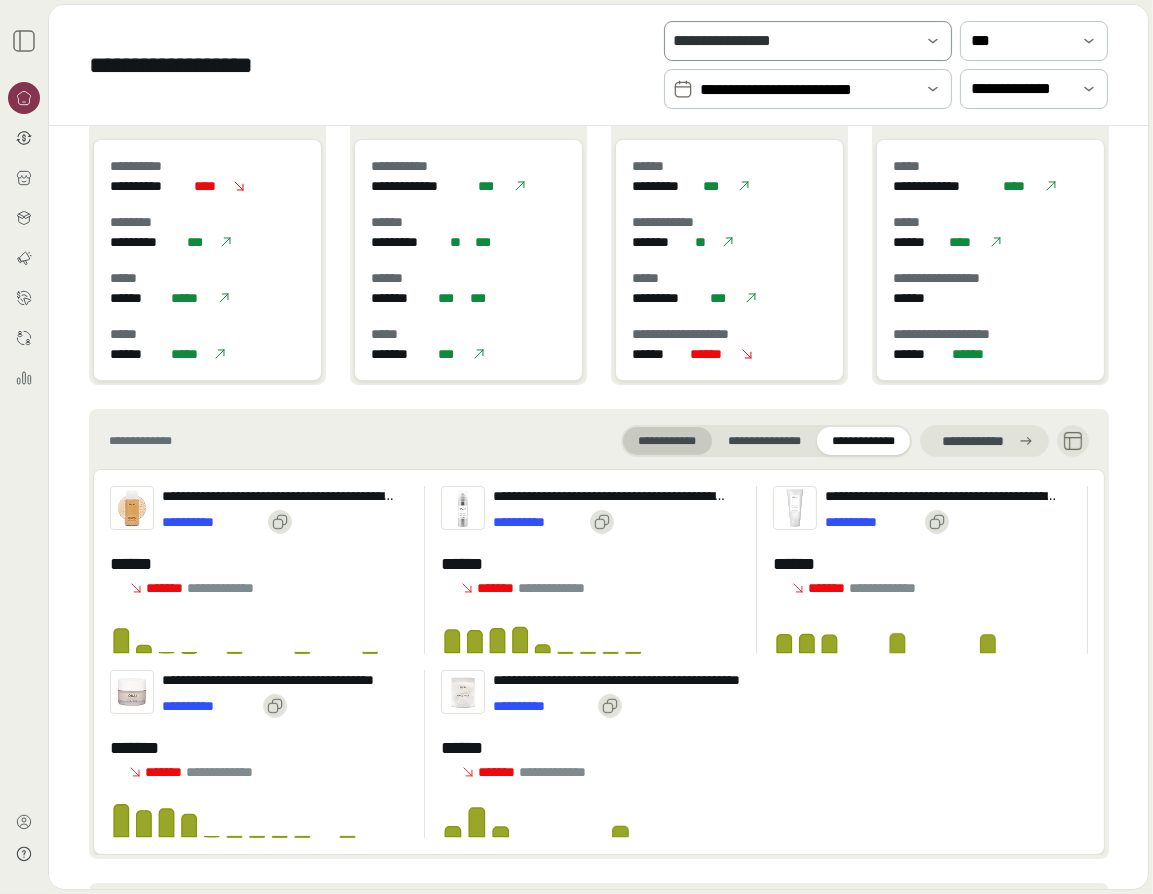 click on "**********" at bounding box center [667, 441] 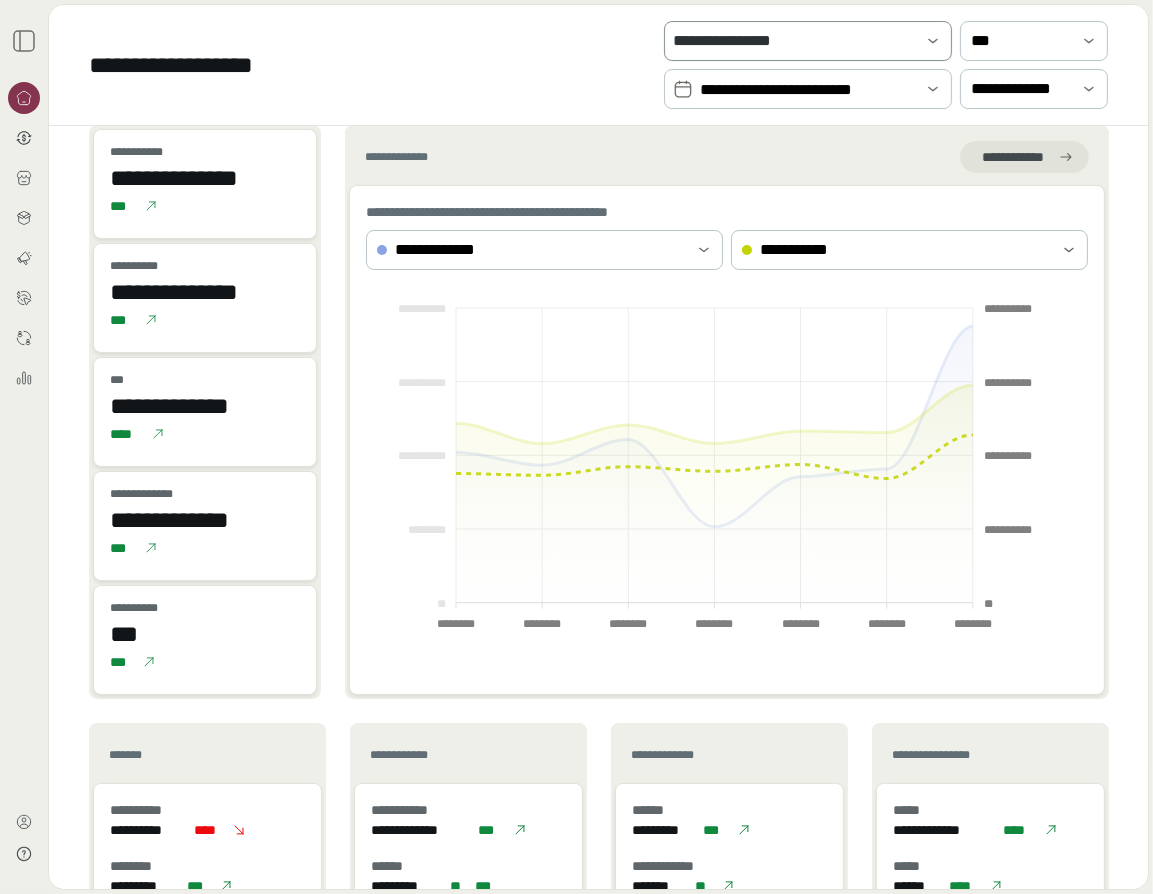 scroll, scrollTop: 0, scrollLeft: 0, axis: both 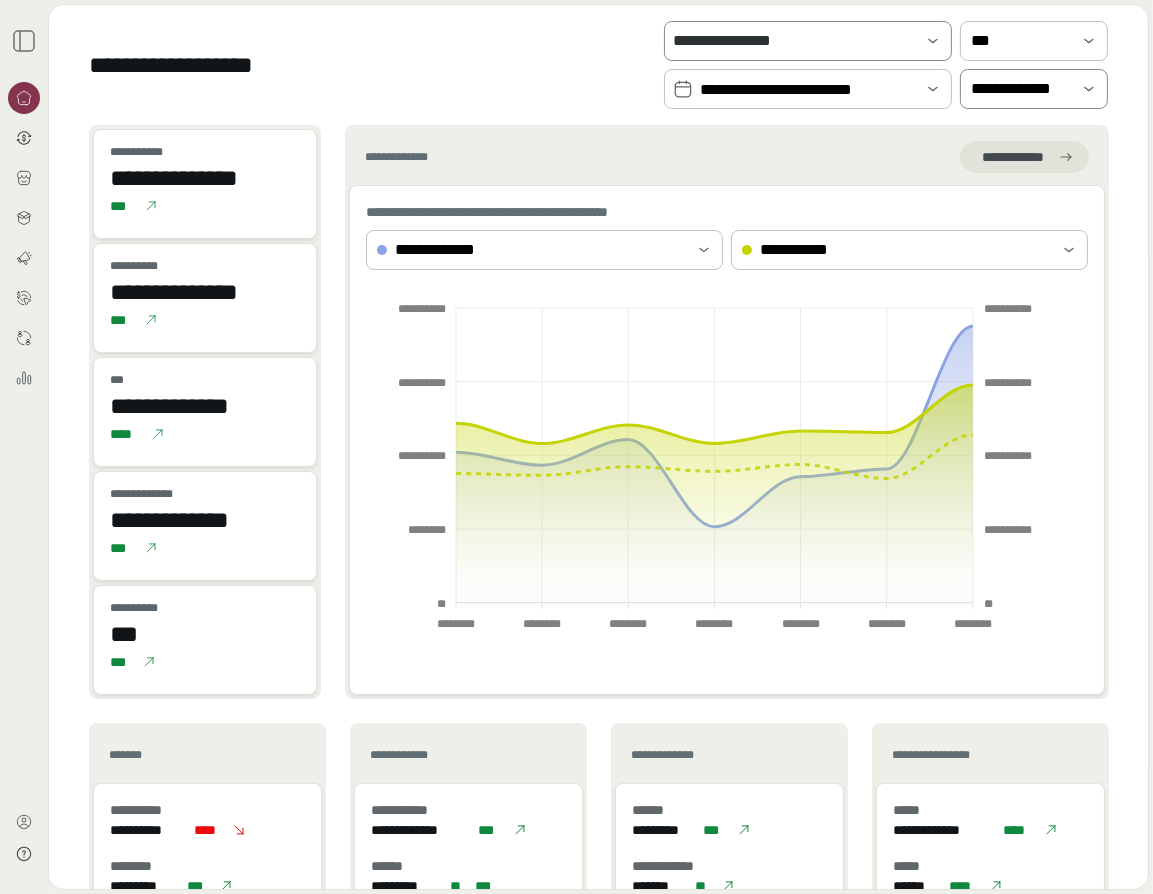 click on "**********" at bounding box center [1020, 89] 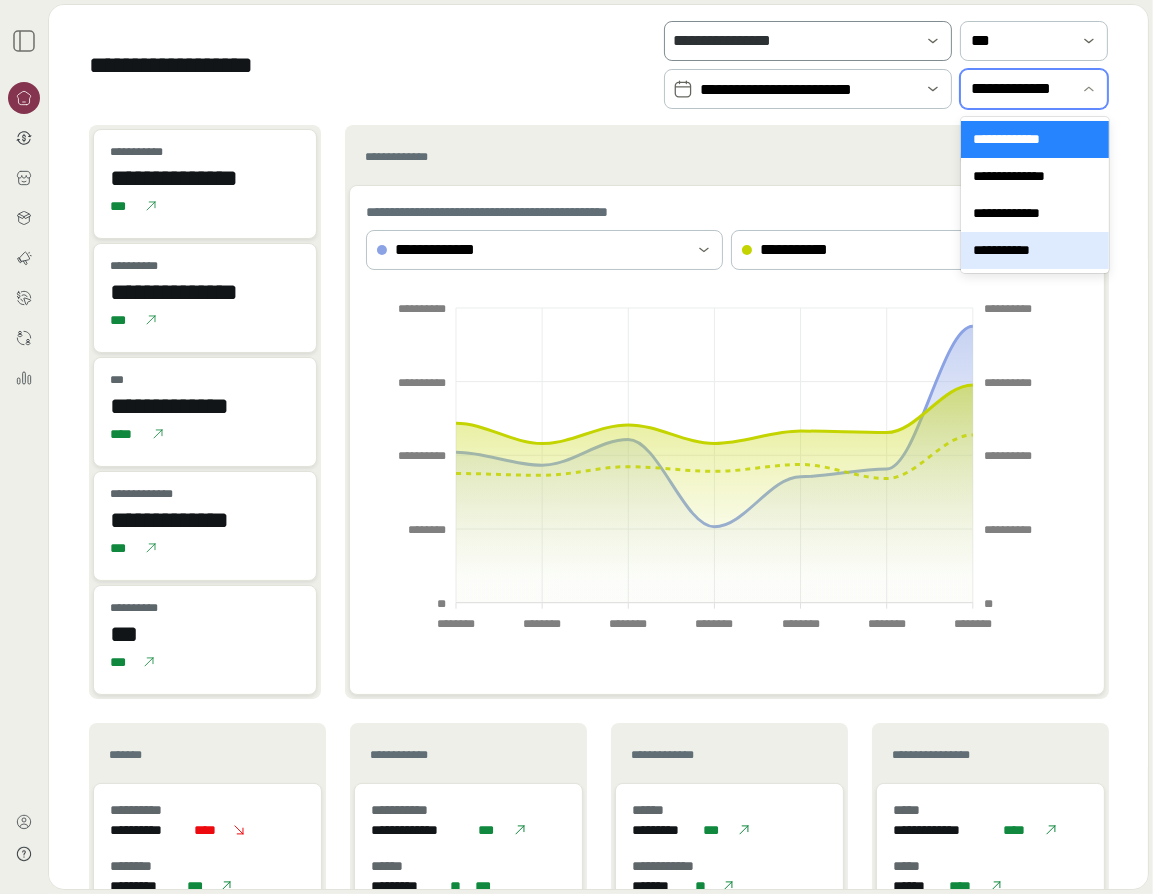 click on "**********" at bounding box center (1034, 250) 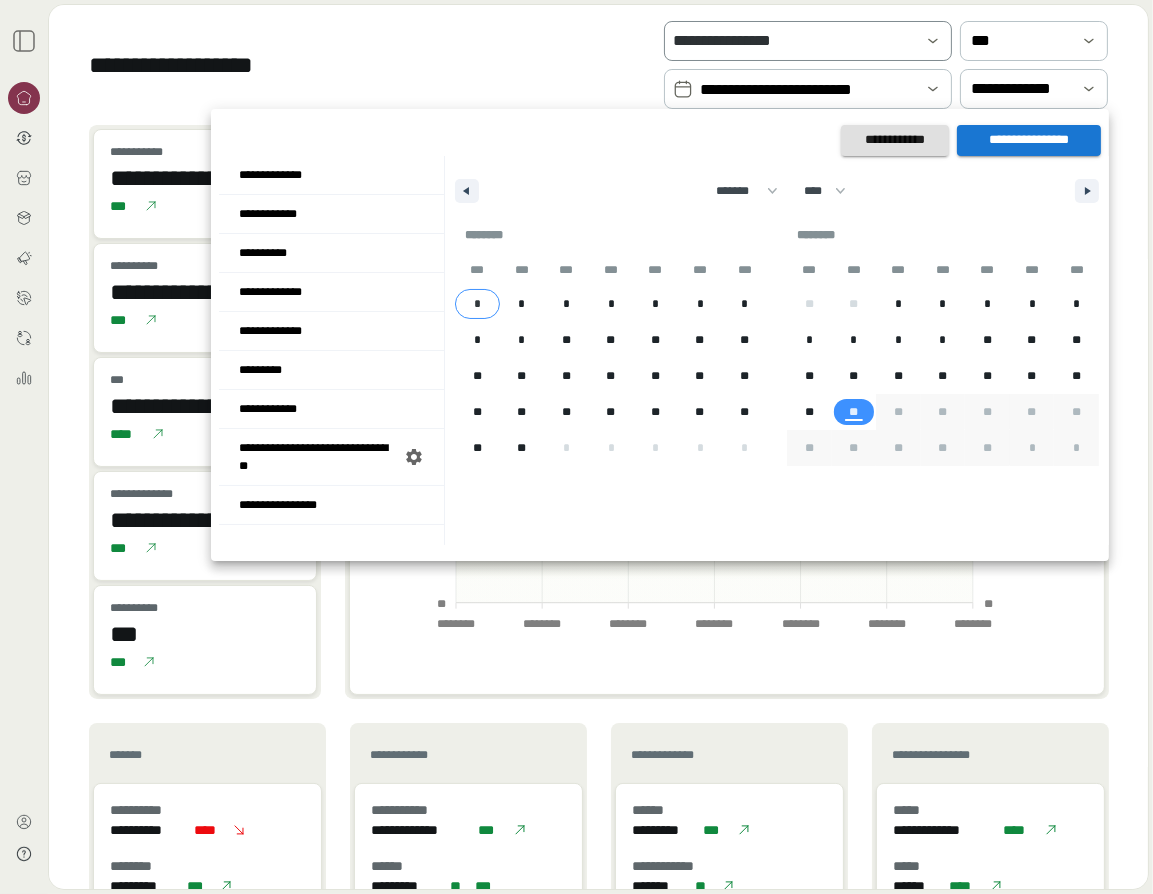 click on "*" at bounding box center [477, 304] 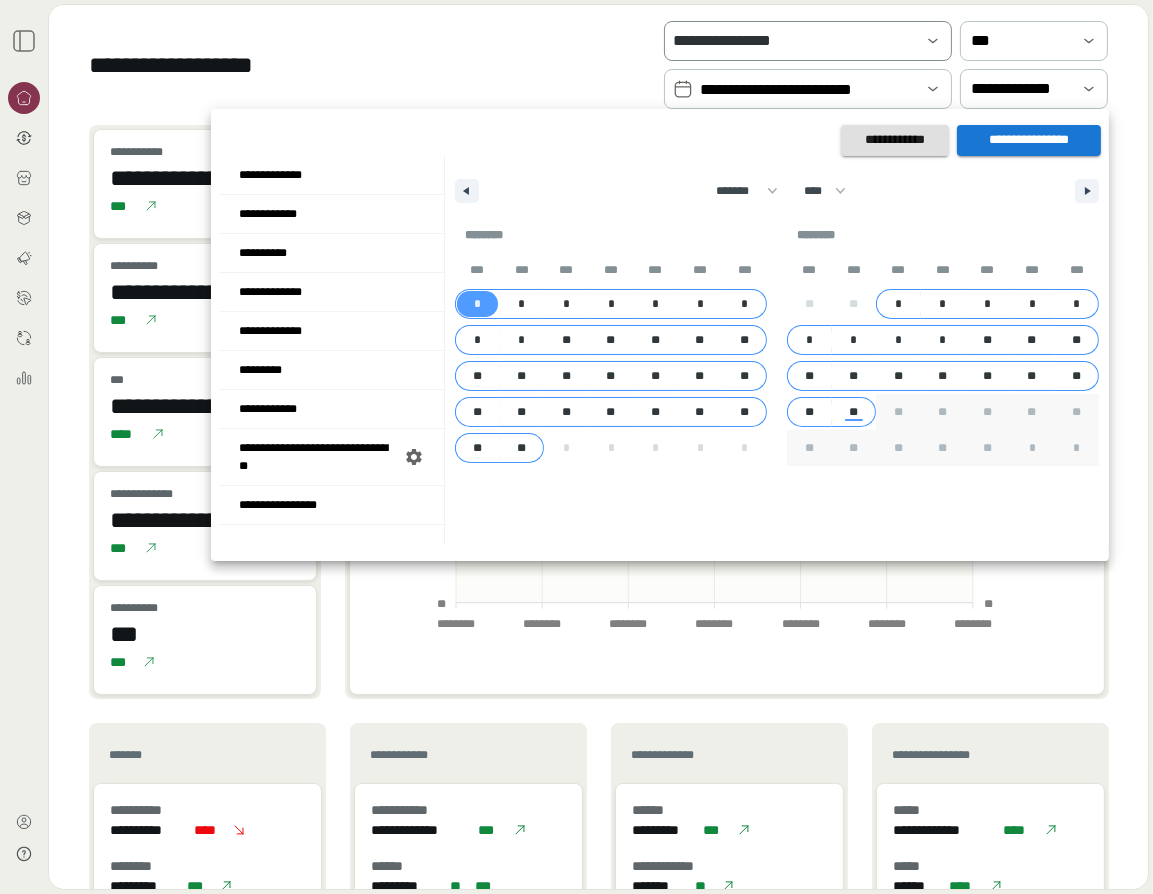 click on "**" at bounding box center [853, 412] 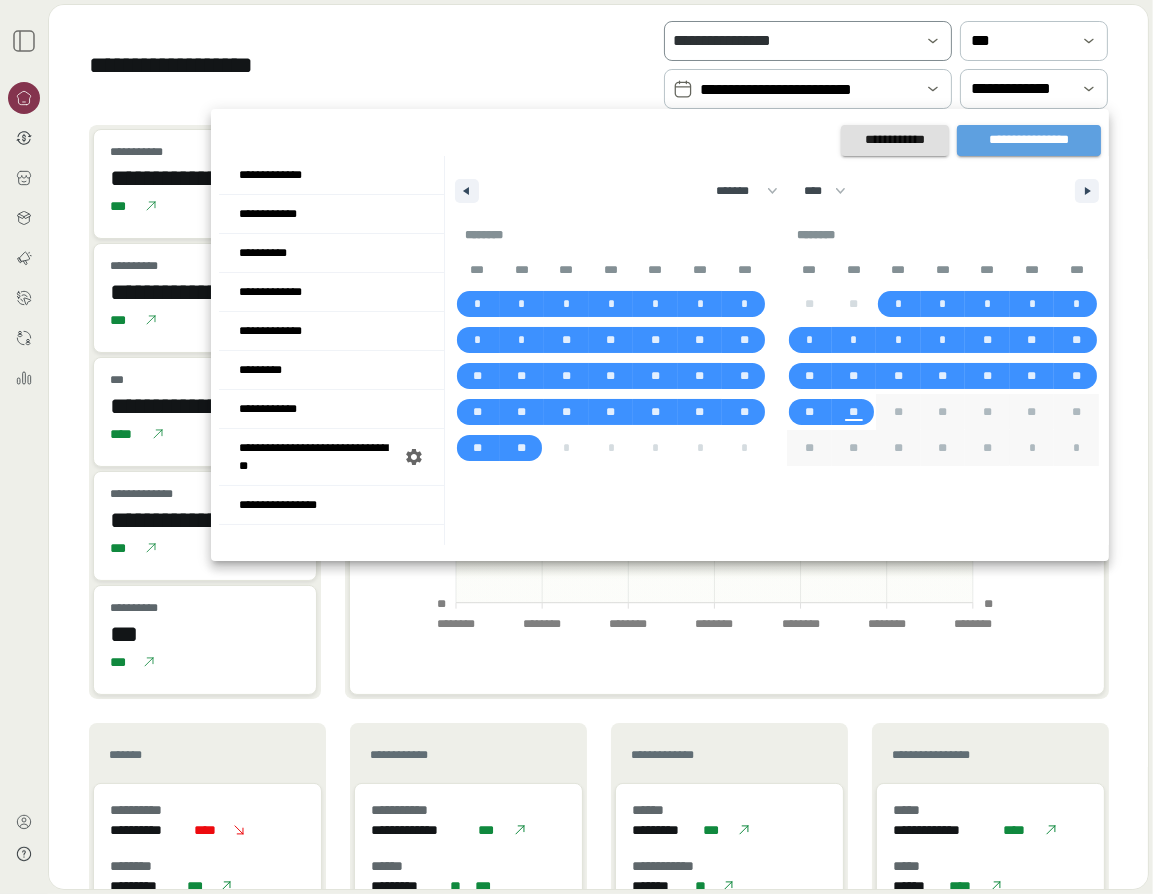click on "**********" at bounding box center (1029, 140) 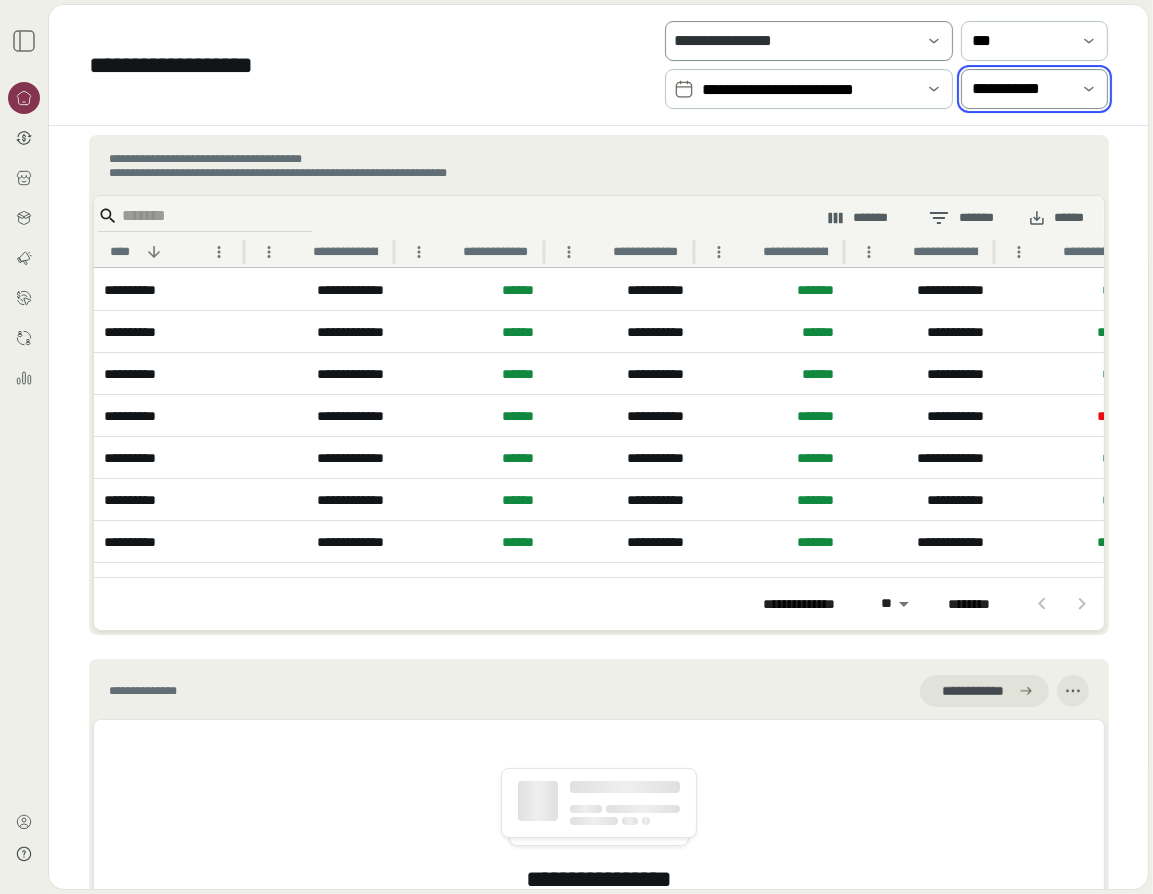 scroll, scrollTop: 1500, scrollLeft: 0, axis: vertical 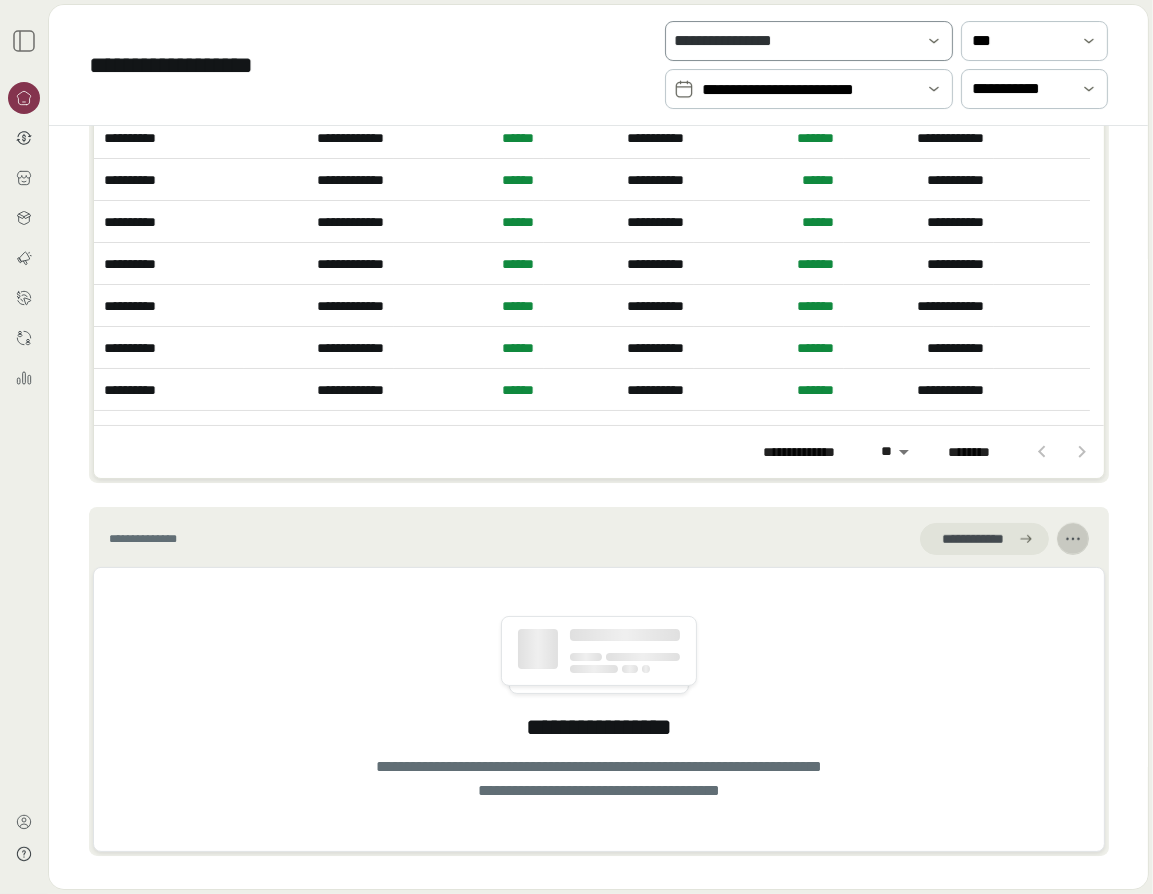 click 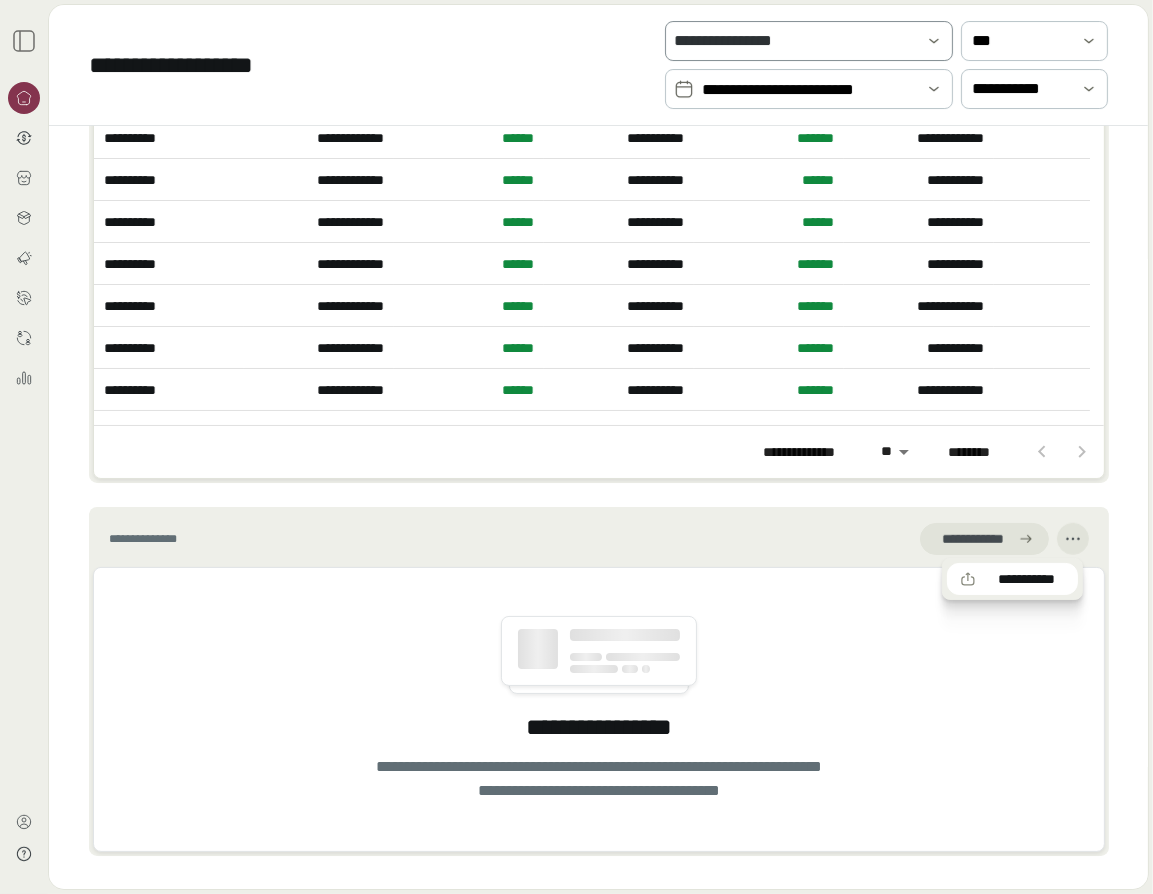 click at bounding box center (576, 447) 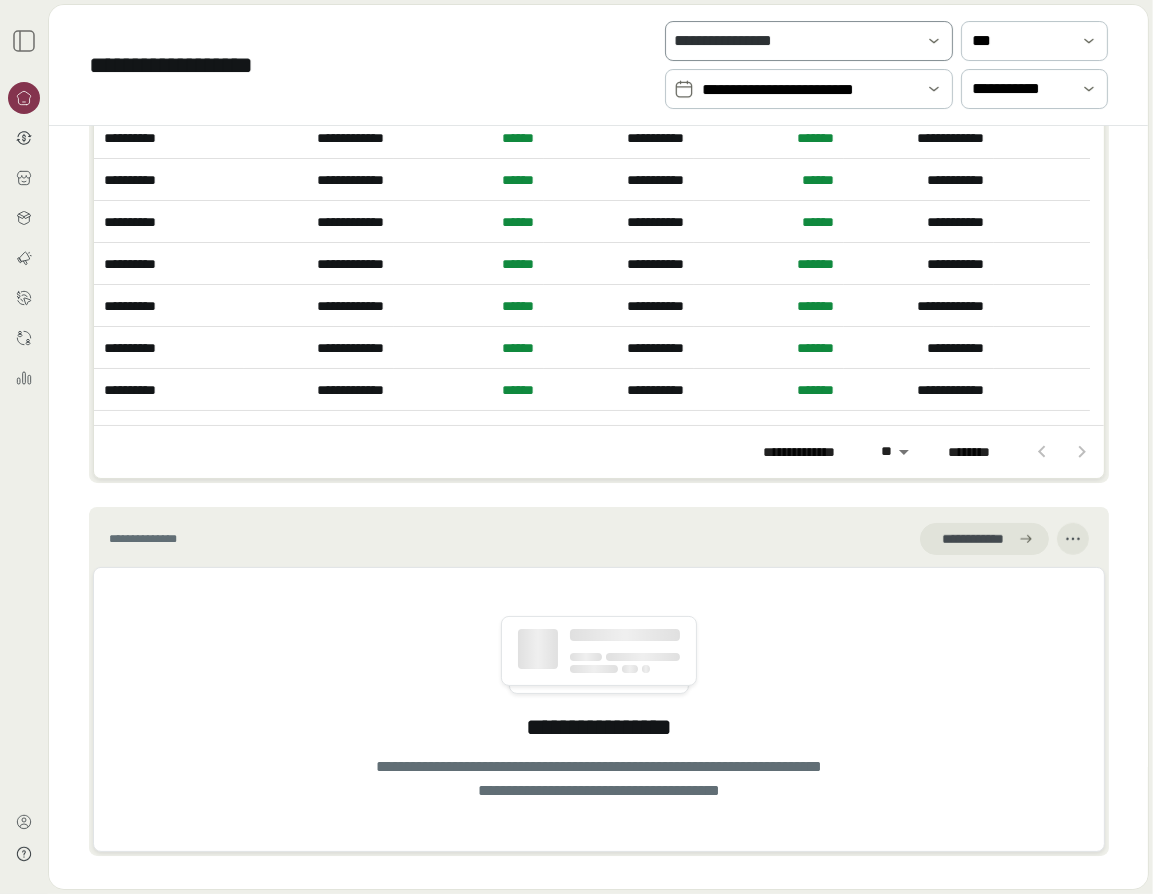 click on "**********" at bounding box center [984, 539] 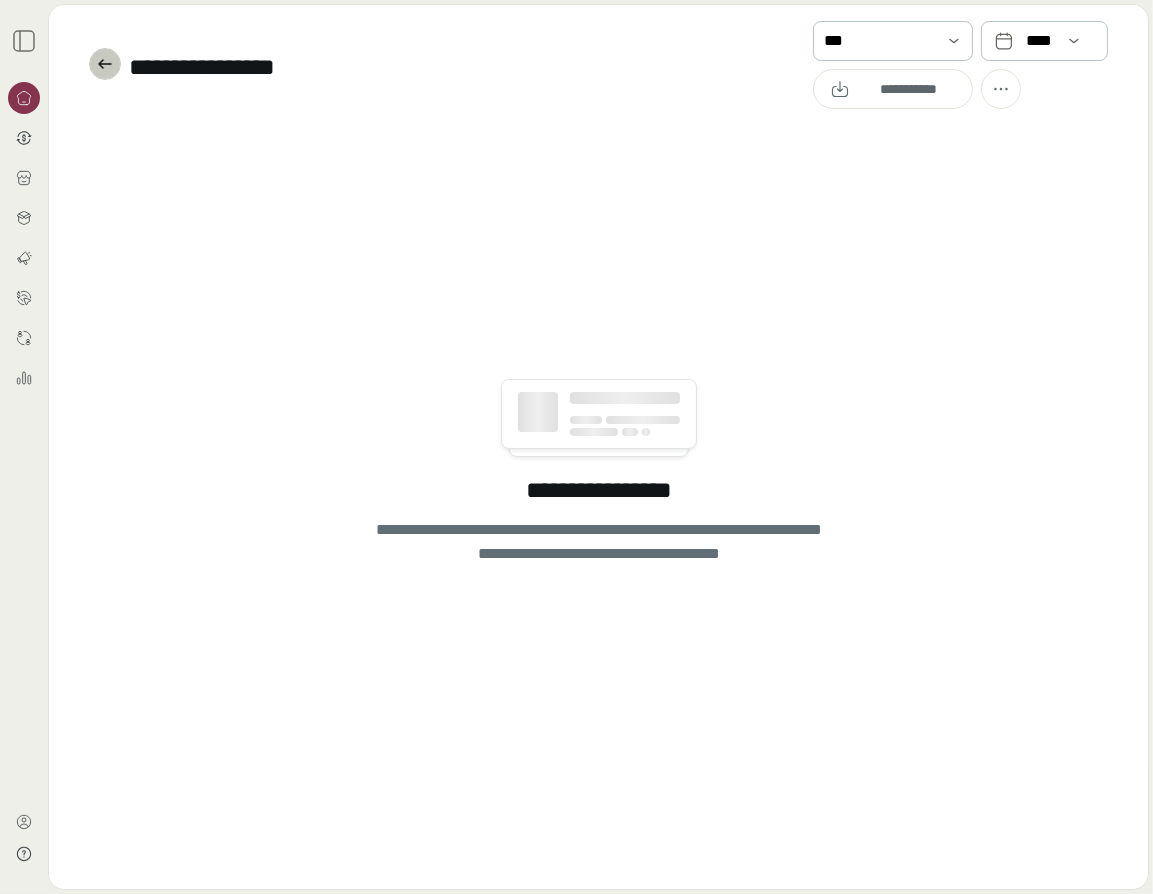 click 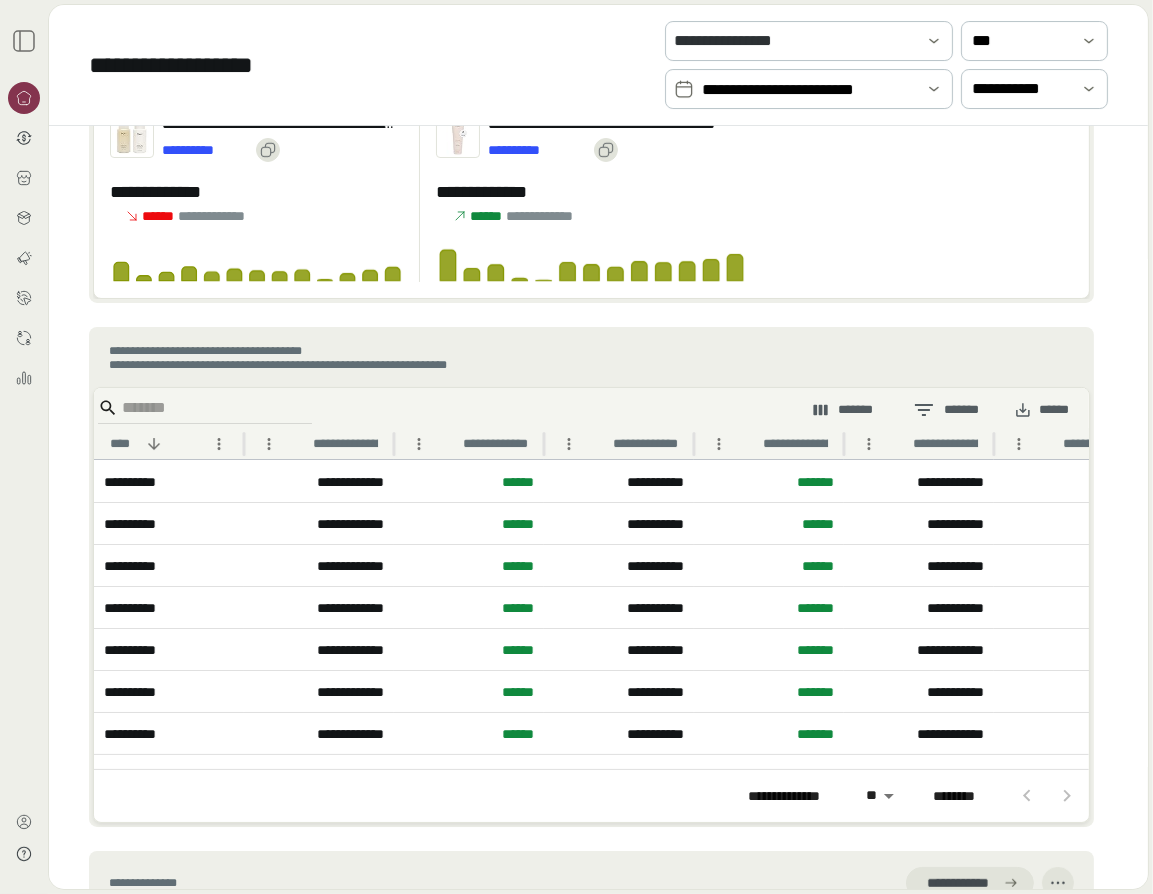 scroll, scrollTop: 700, scrollLeft: 0, axis: vertical 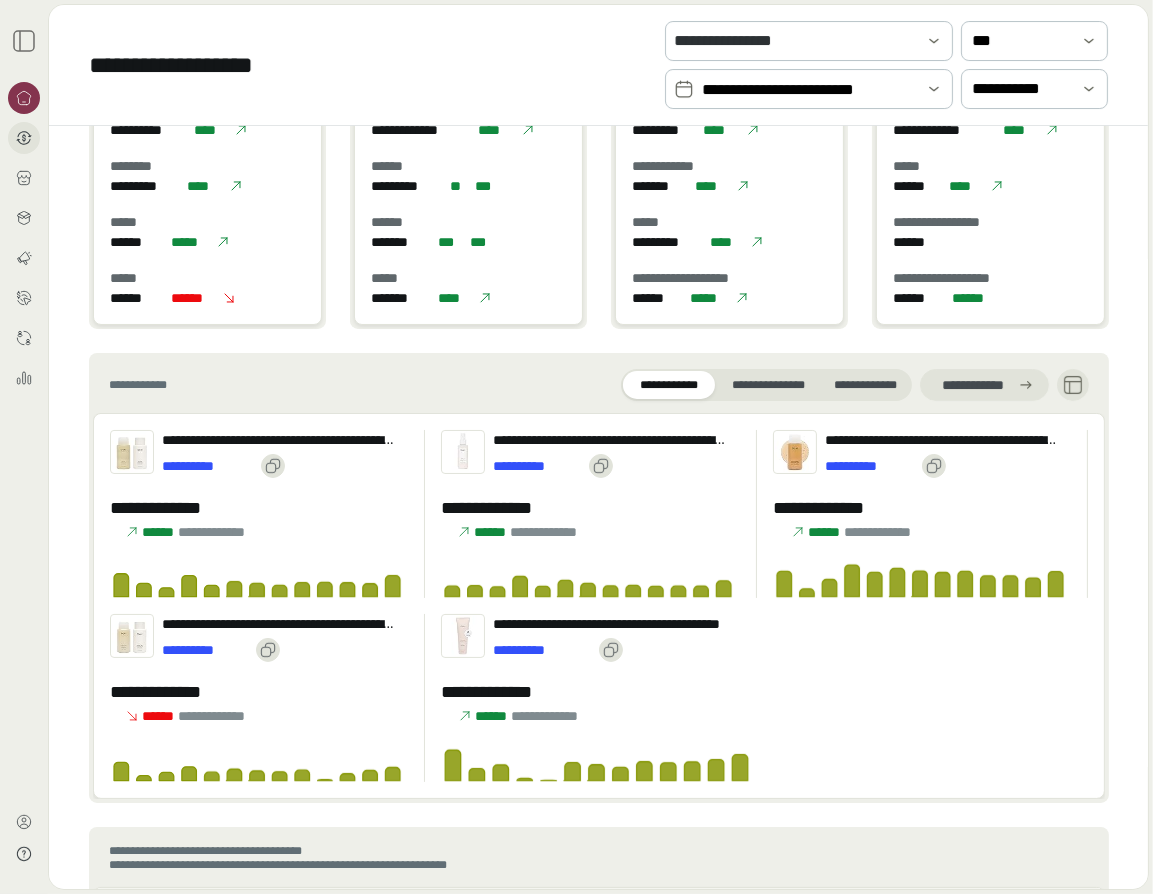 click 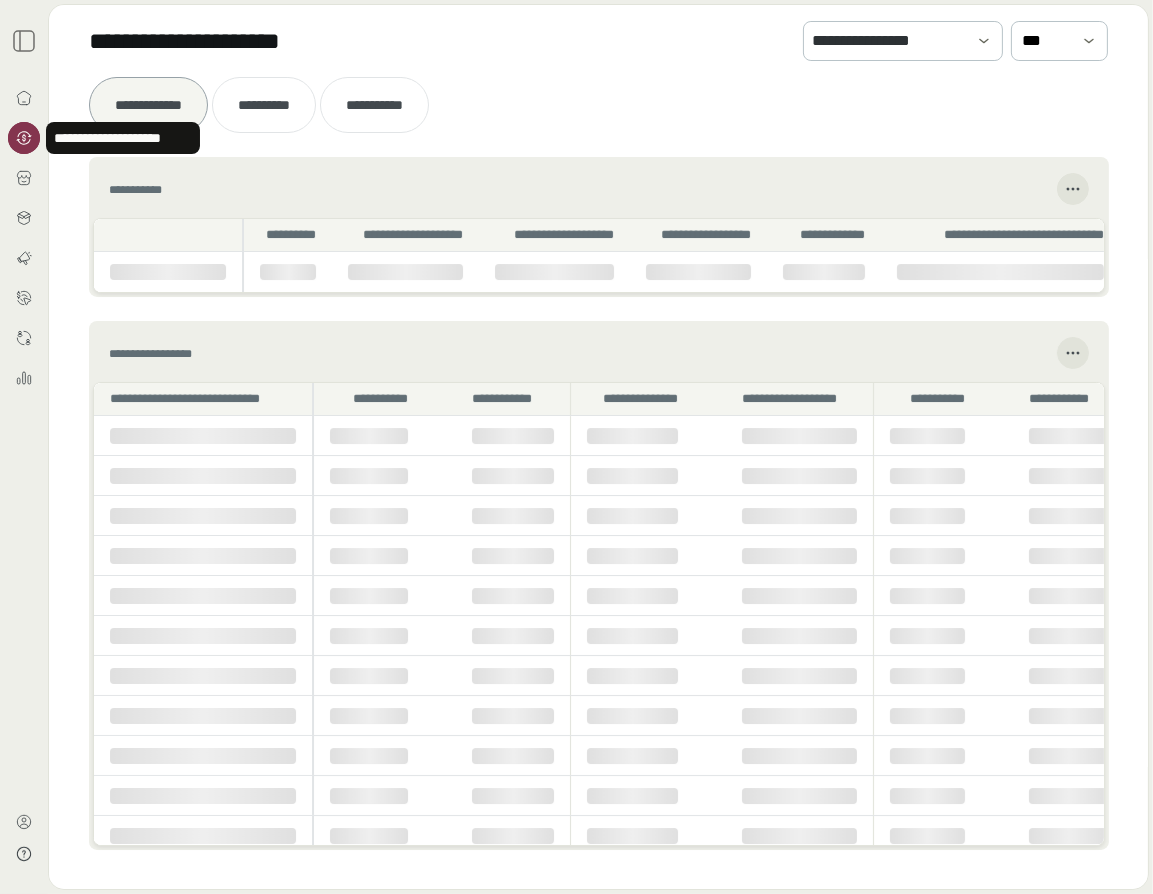 scroll, scrollTop: 0, scrollLeft: 0, axis: both 